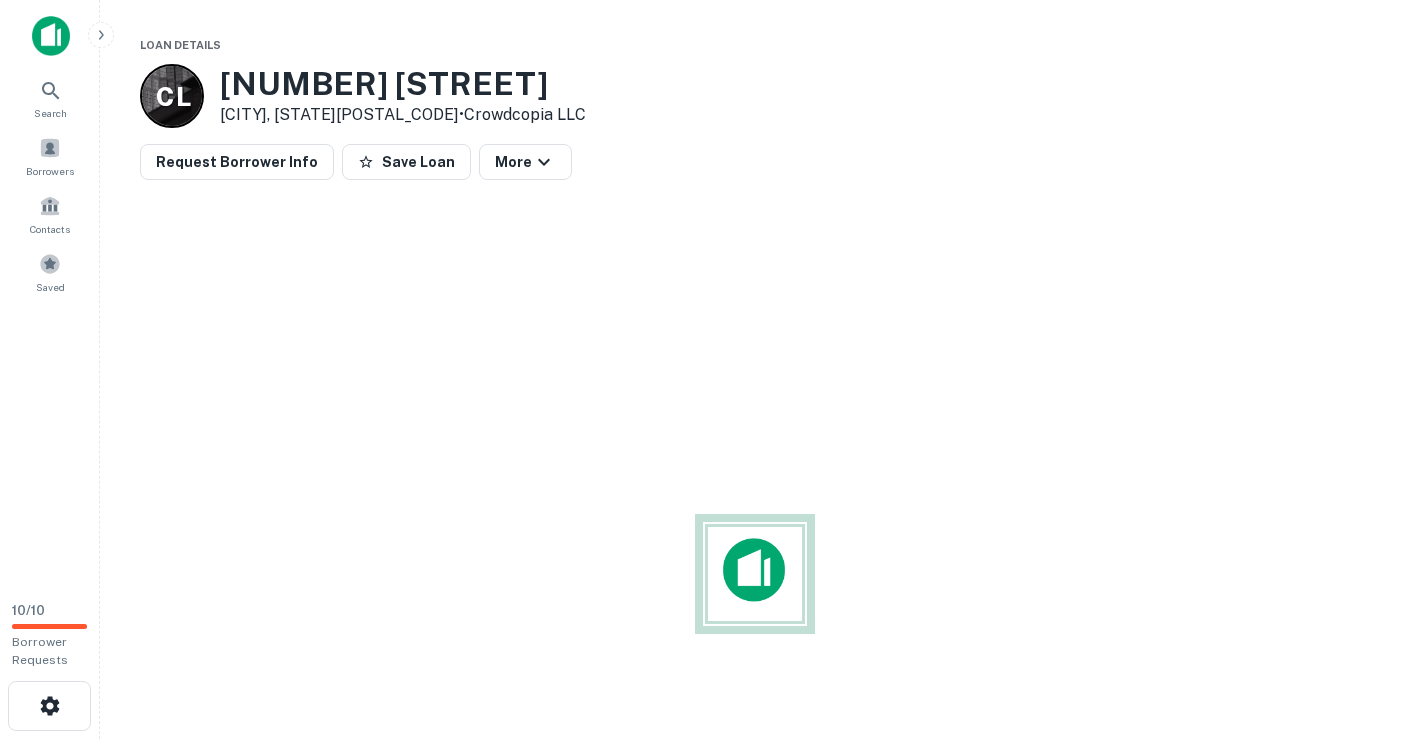 scroll, scrollTop: 0, scrollLeft: 0, axis: both 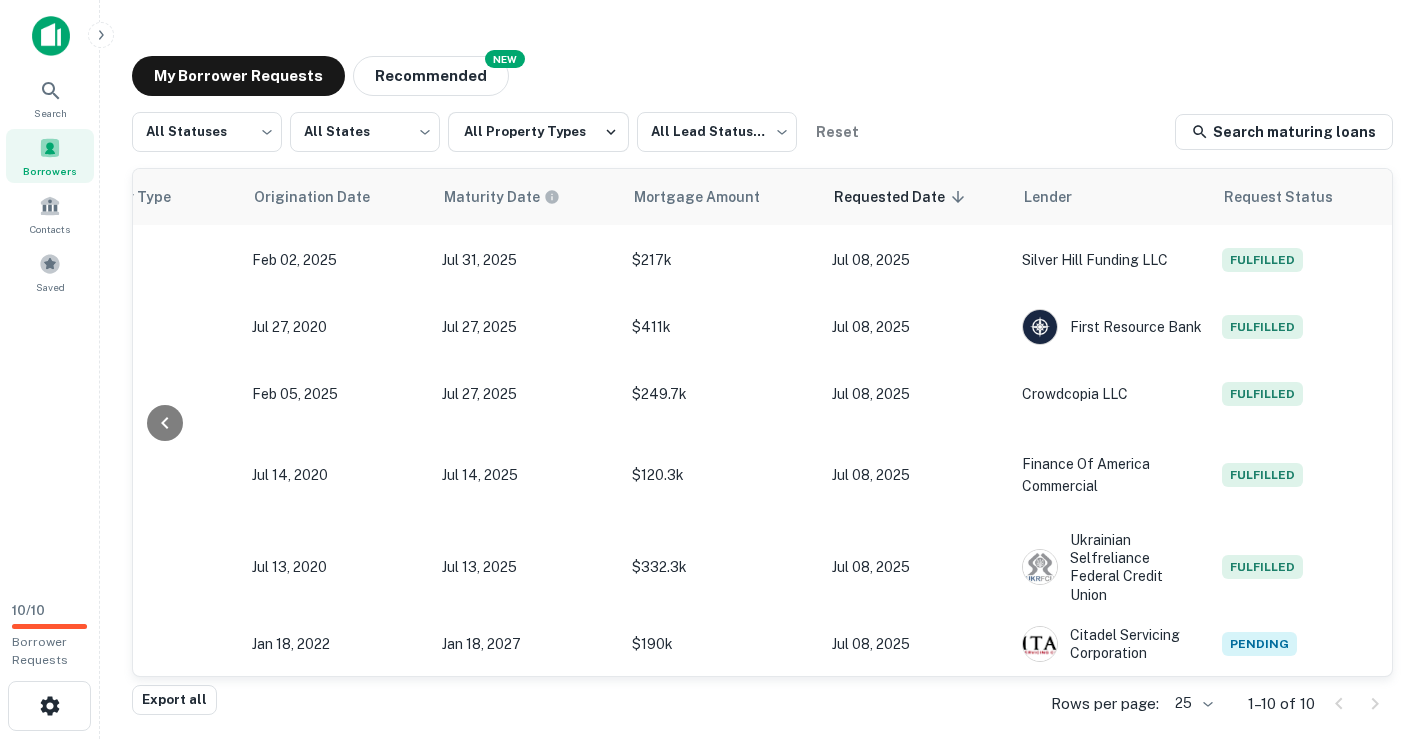click on "My Borrower Requests NEW Recommended All Statuses *** ​ All States *** ​ All Property Types All Lead Statuses *** ​ Reset Search maturing loans Lead Status Requested Loan Borrower State Property Type Origination Date Maturity Date Mortgage Amount Requested Date sorted descending Lender Request Status Not contacted **** ​ 7415 Claridge St Philadelphia, PA19111  palmer & gray properties llc PA SFR Feb 02, 2025 Jul 31, 2025 $217k Jul 08, 2025 Silver Hill Funding LLC Fulfilled Not contacted **** ​ 1731 W Diamond St Philadelphia, PA19121  diamond property associates llc PA SFR Jul 27, 2020 Jul 27, 2025 $411k Jul 08, 2025 First Resource Bank Fulfilled Not contacted **** ​ 853 E Rittenhouse St Philadelphia, PA19138  suite living llc PA SFR Feb 05, 2025 Jul 27, 2025 $249.7k Jul 08, 2025 Crowdcopia LLC Fulfilled Not contacted **** ​ 6030 Greenway Ave Philadelphia, PA19142  tran raymond PA SFR Jul 14, 2020 Jul 14, 2025 $120.3k Jul 08, 2025 Finance Of America Commercial Fulfilled Not contacted **** ​ PA" at bounding box center (762, 369) 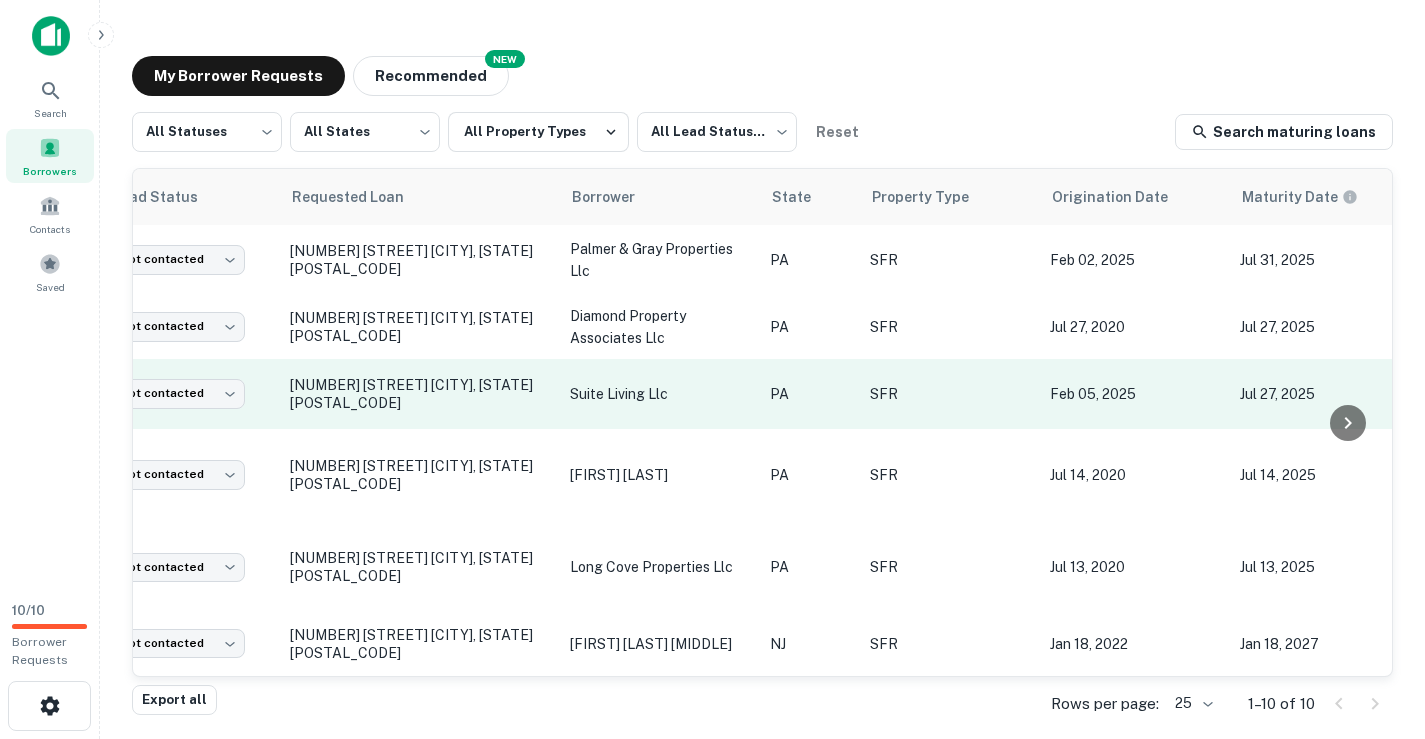scroll, scrollTop: 0, scrollLeft: 0, axis: both 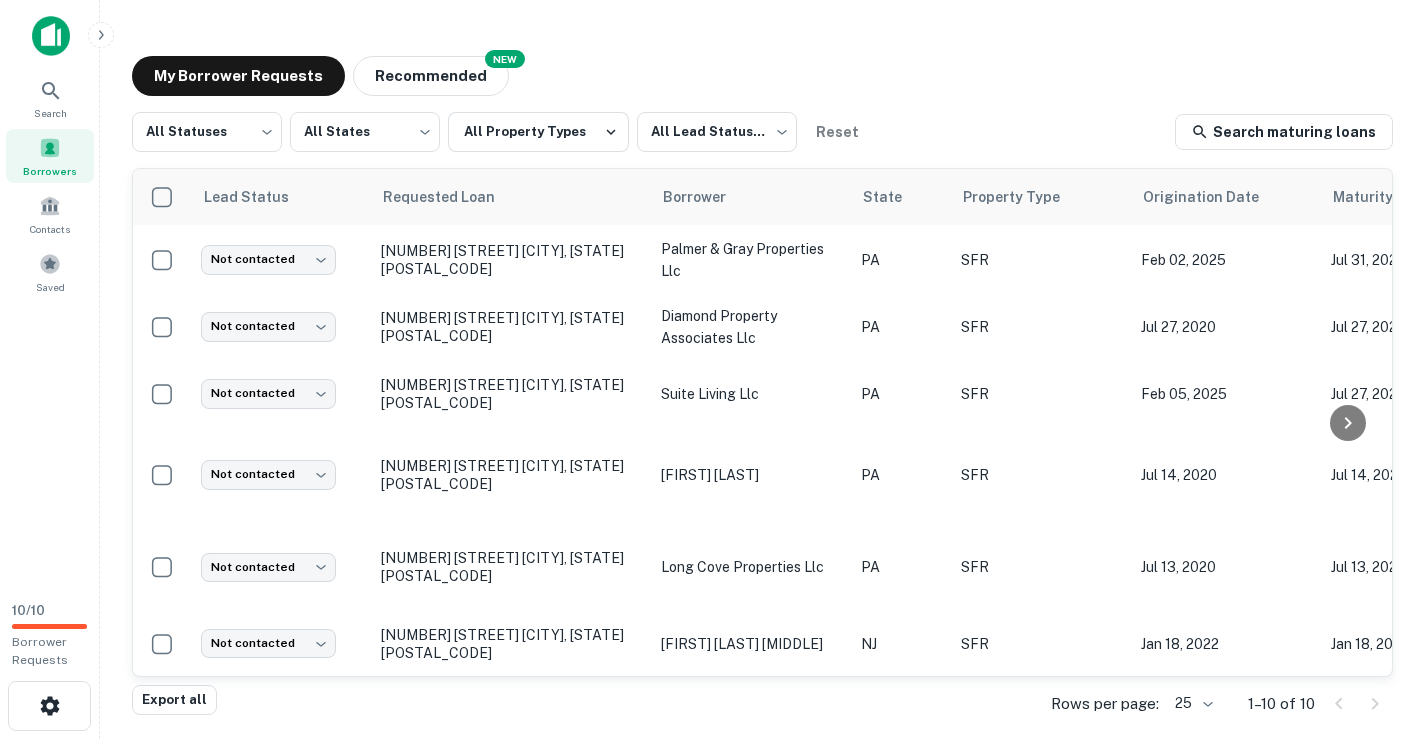 click on "My Borrower Requests NEW Recommended All Statuses *** ​ All States *** ​ All Property Types All Lead Statuses *** ​ Reset Search maturing loans Lead Status Requested Loan Borrower State Property Type Origination Date Maturity Date Mortgage Amount Requested Date sorted descending Lender Request Status Not contacted **** ​ 7415 Claridge St Philadelphia, PA19111  palmer & gray properties llc PA SFR Feb 02, 2025 Jul 31, 2025 $217k Jul 08, 2025 Silver Hill Funding LLC Fulfilled Not contacted **** ​ 1731 W Diamond St Philadelphia, PA19121  diamond property associates llc PA SFR Jul 27, 2020 Jul 27, 2025 $411k Jul 08, 2025 First Resource Bank Fulfilled Not contacted **** ​ 853 E Rittenhouse St Philadelphia, PA19138  suite living llc PA SFR Feb 05, 2025 Jul 27, 2025 $249.7k Jul 08, 2025 Crowdcopia LLC Fulfilled Not contacted **** ​ 6030 Greenway Ave Philadelphia, PA19142  tran raymond PA SFR Jul 14, 2020 Jul 14, 2025 $120.3k Jul 08, 2025 Finance Of America Commercial Fulfilled Not contacted **** ​ PA" at bounding box center (762, 372) 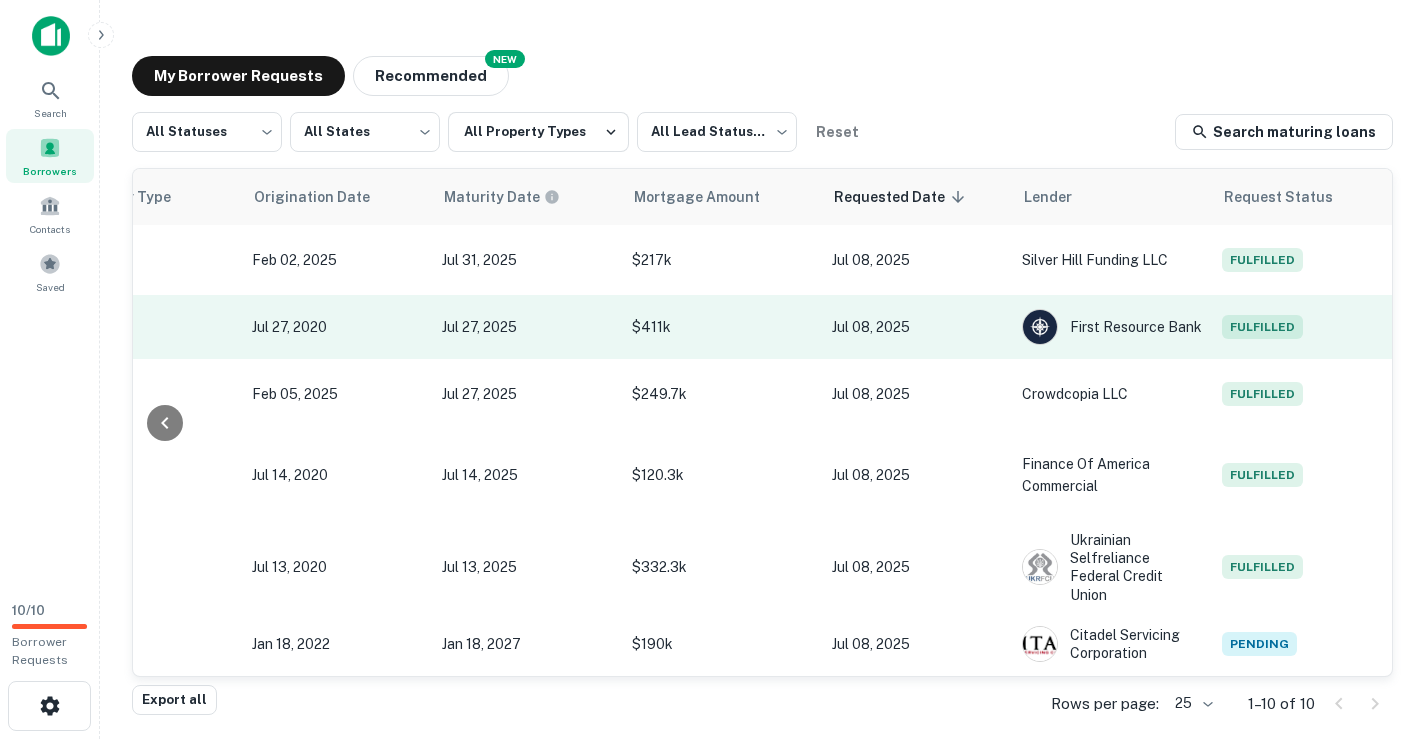 scroll, scrollTop: 0, scrollLeft: 0, axis: both 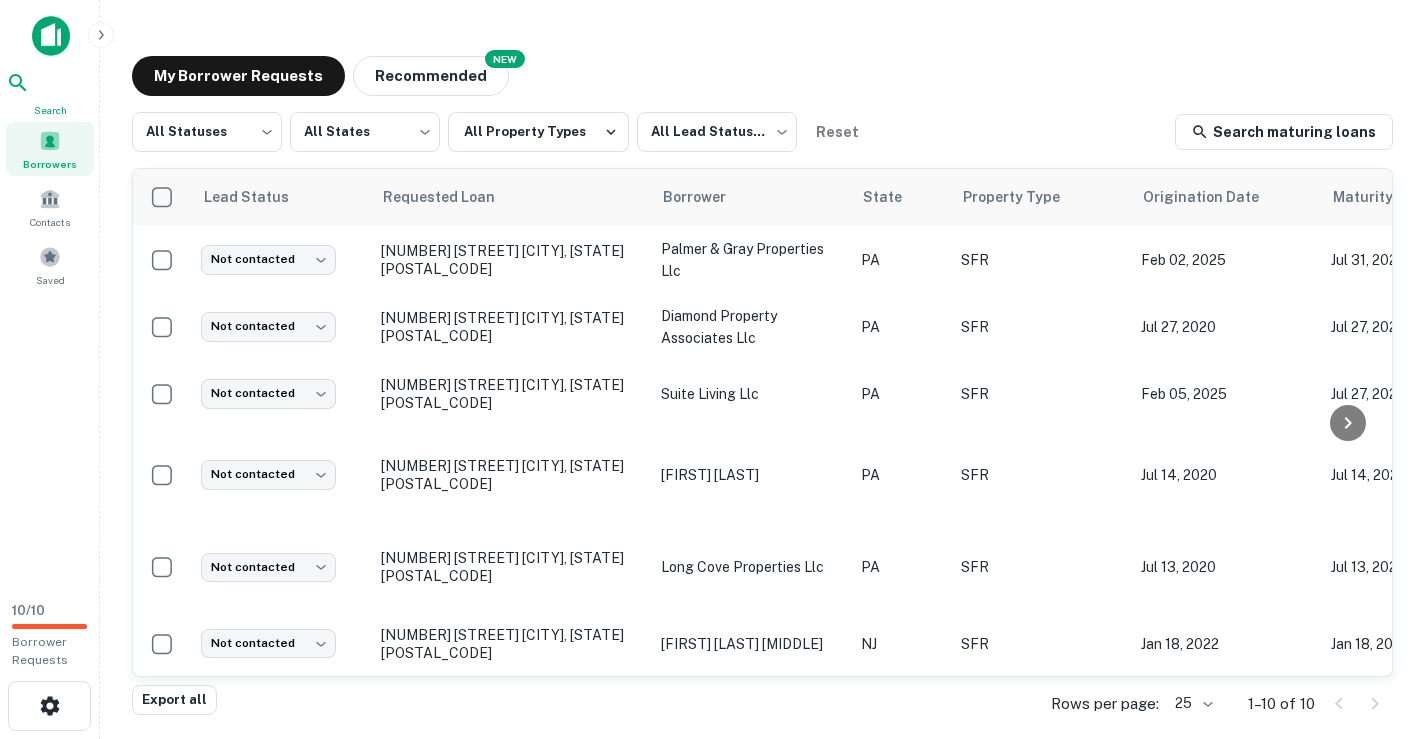 click on "Search" at bounding box center (50, 110) 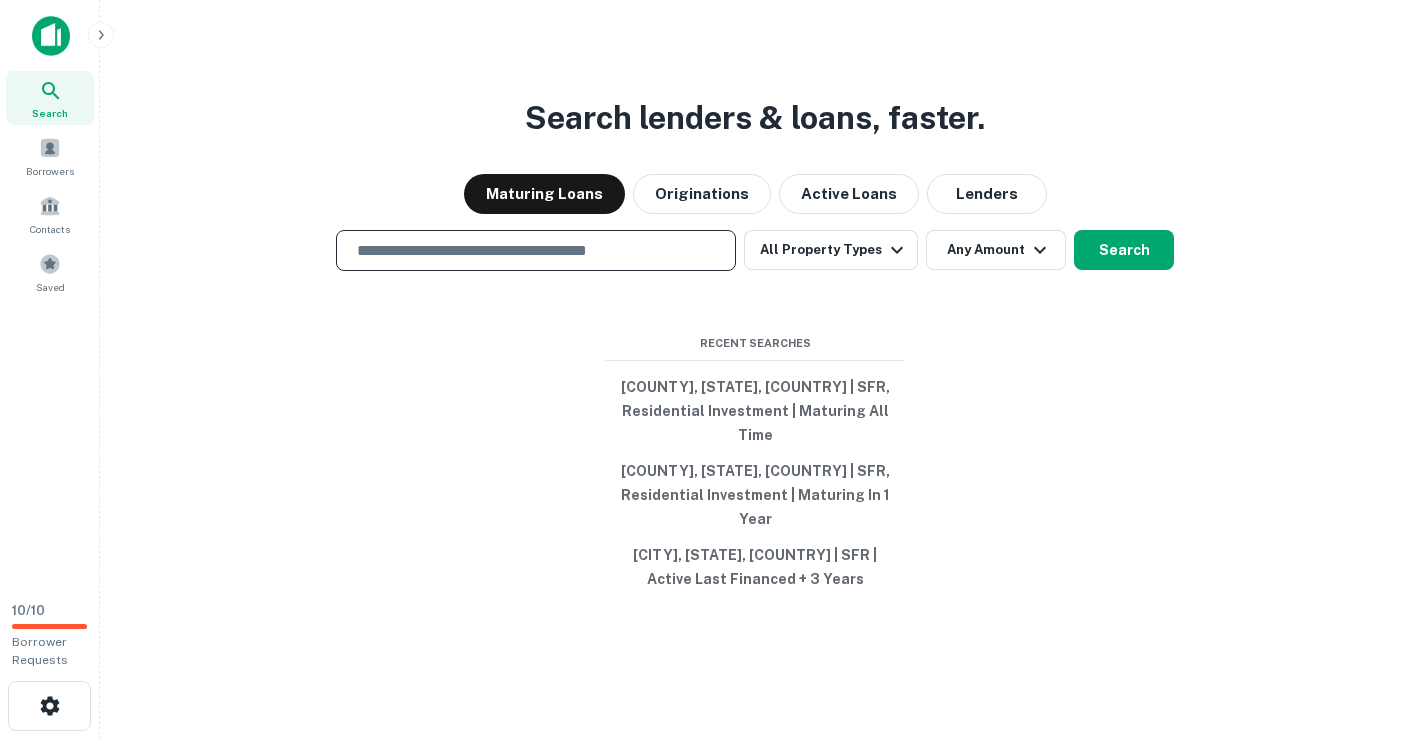 scroll, scrollTop: 0, scrollLeft: 0, axis: both 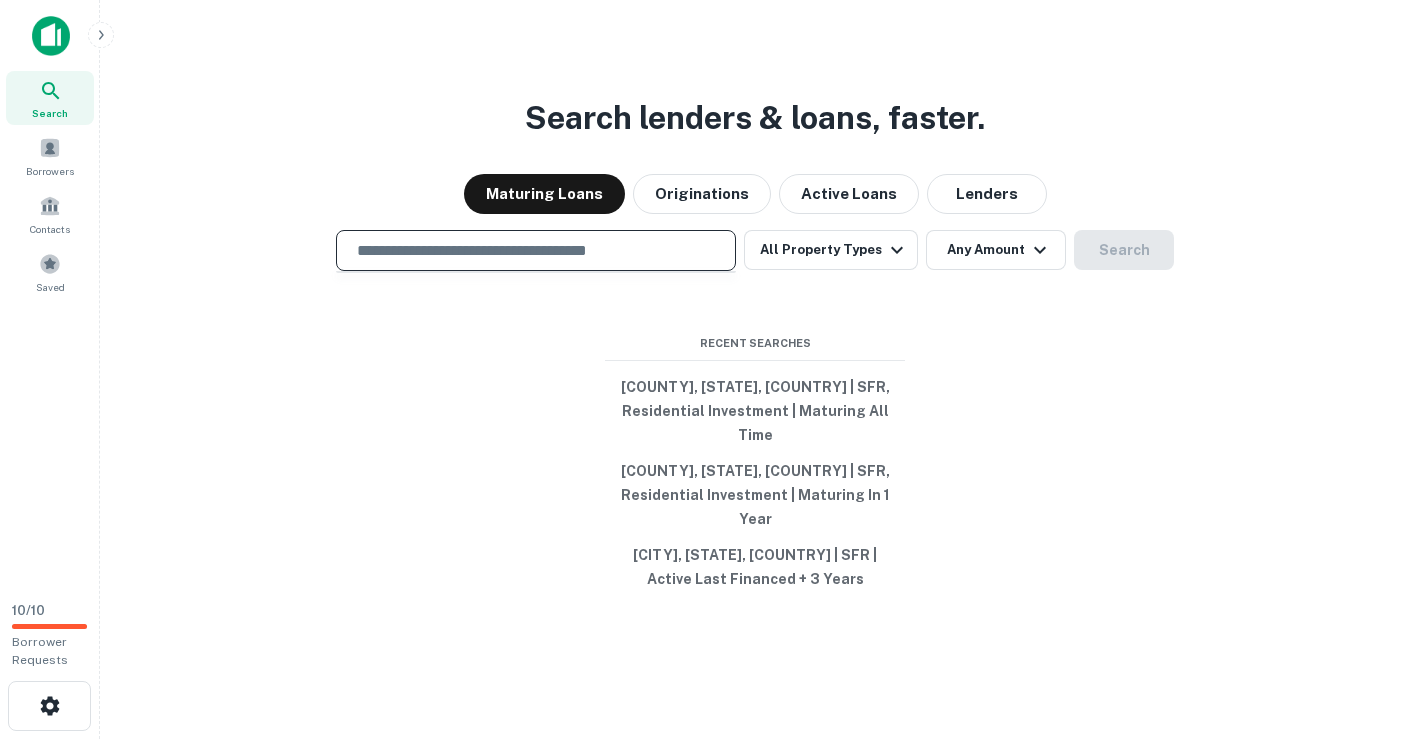 click at bounding box center (536, 250) 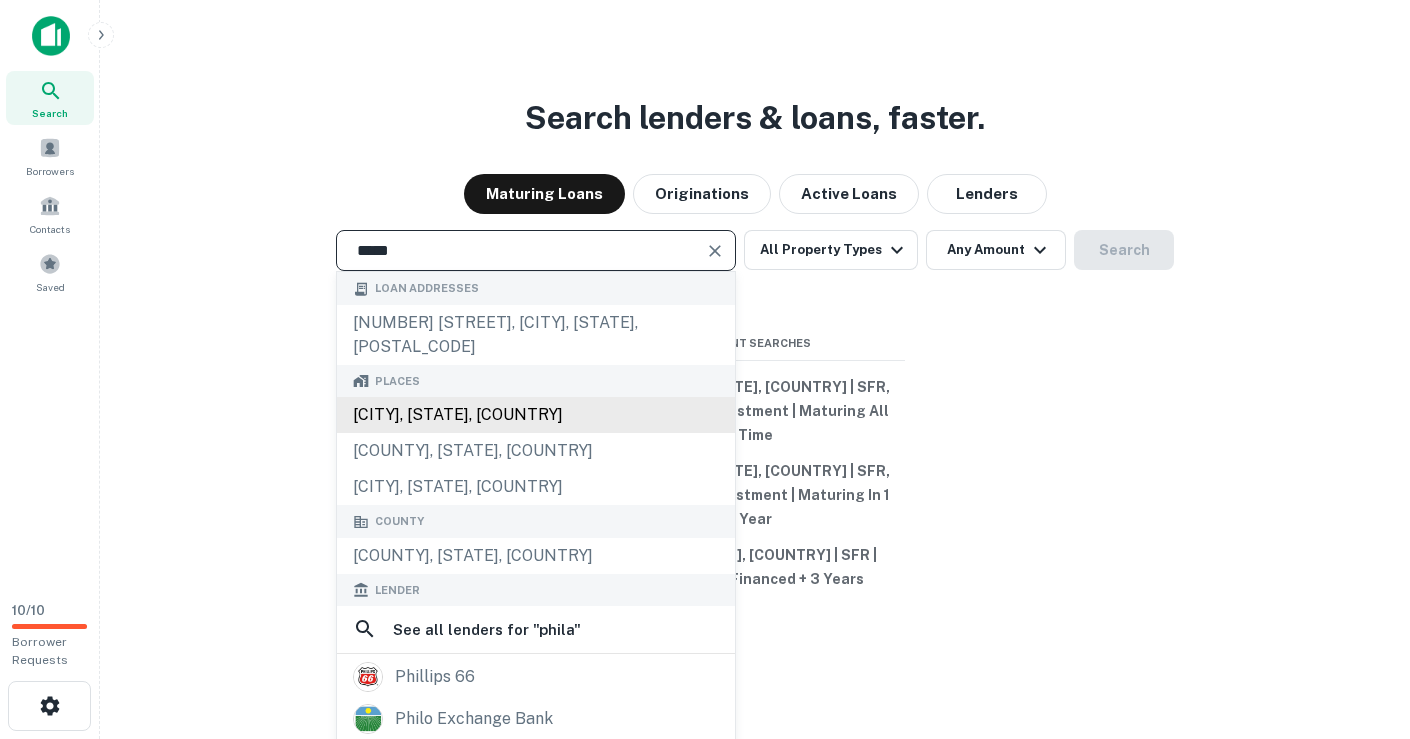 click on "[CITY], [STATE], [COUNTRY]" at bounding box center [536, 415] 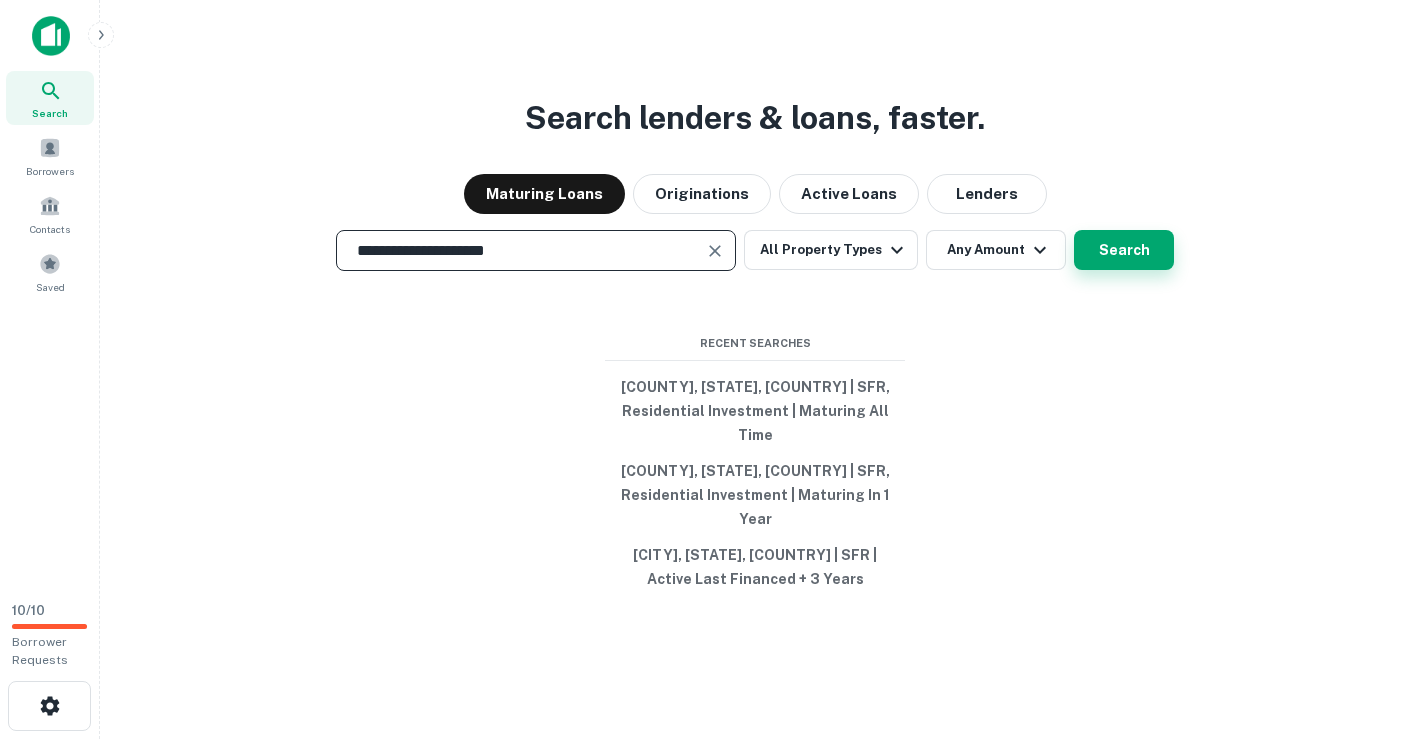 type on "**********" 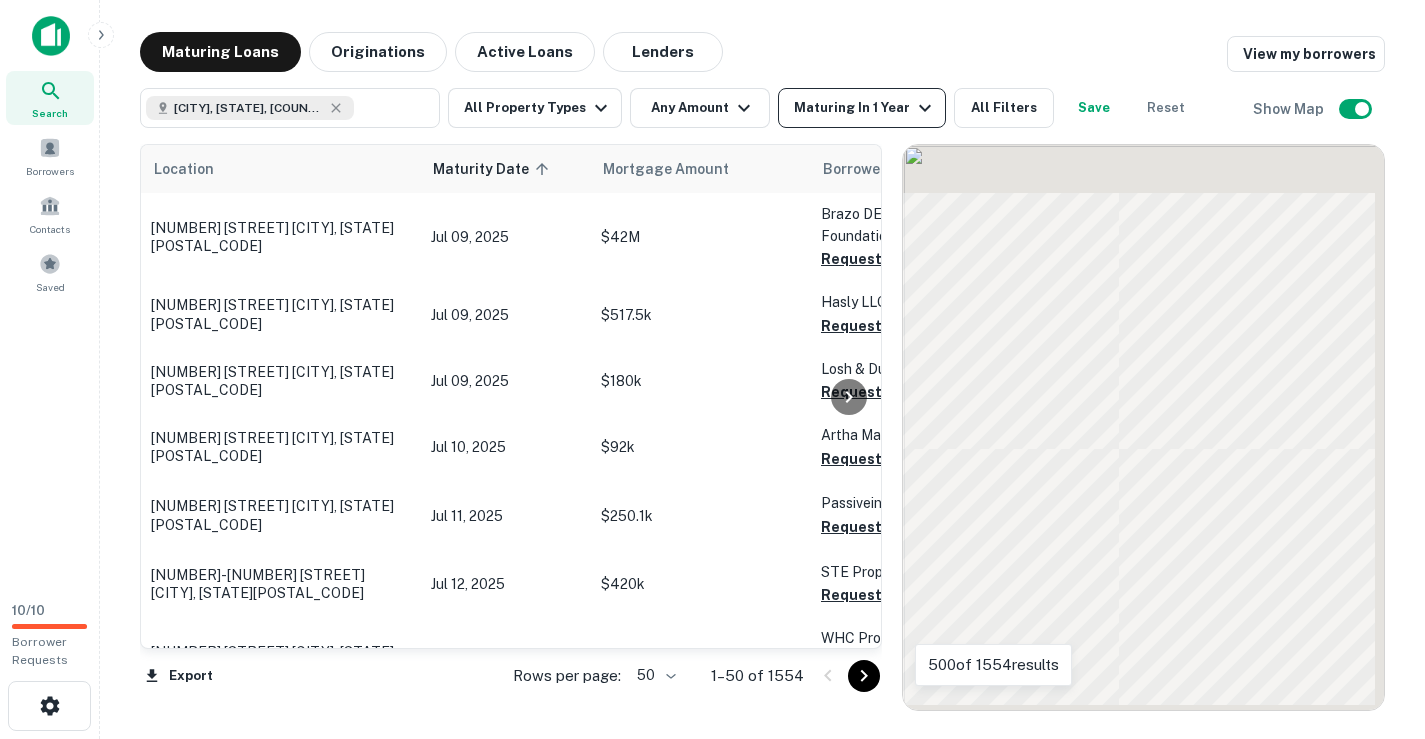 click on "Maturing In 1 Year" at bounding box center (865, 108) 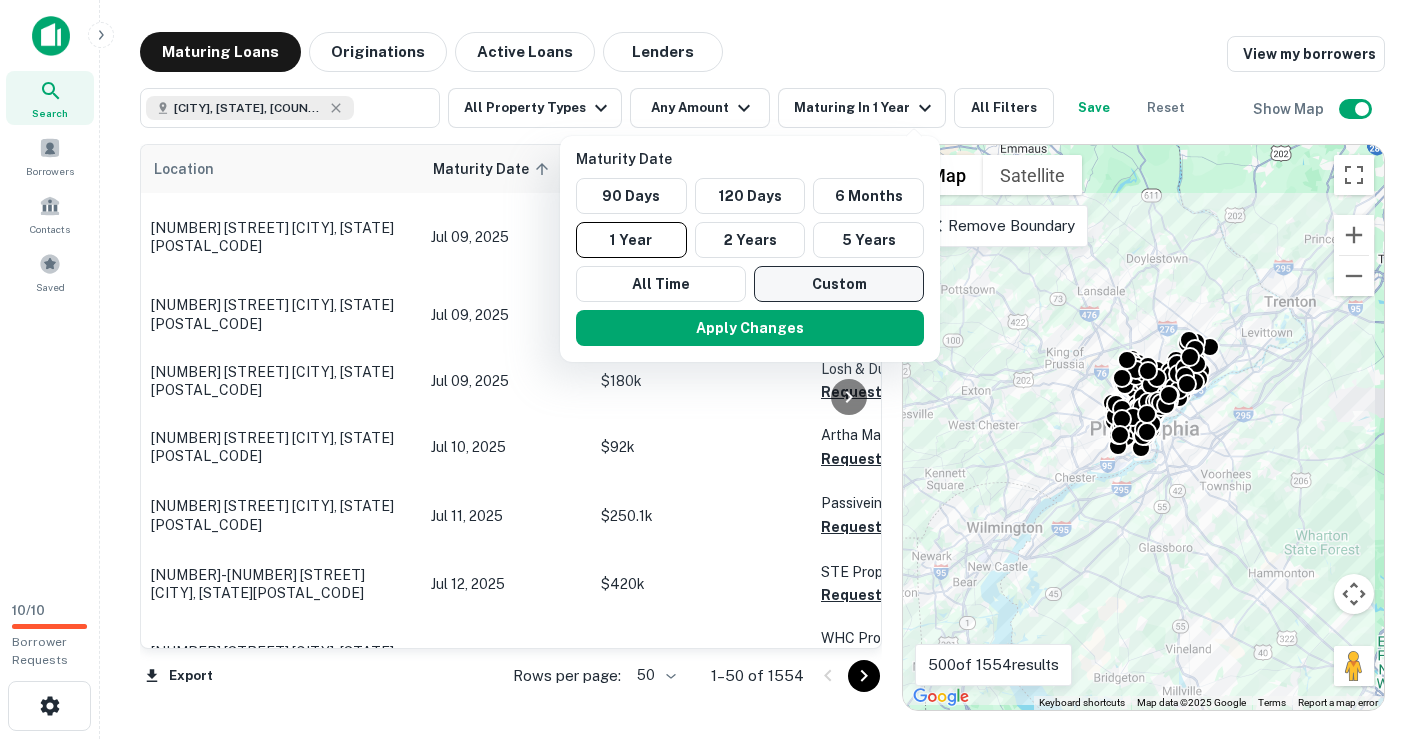click on "Custom" at bounding box center [750, 196] 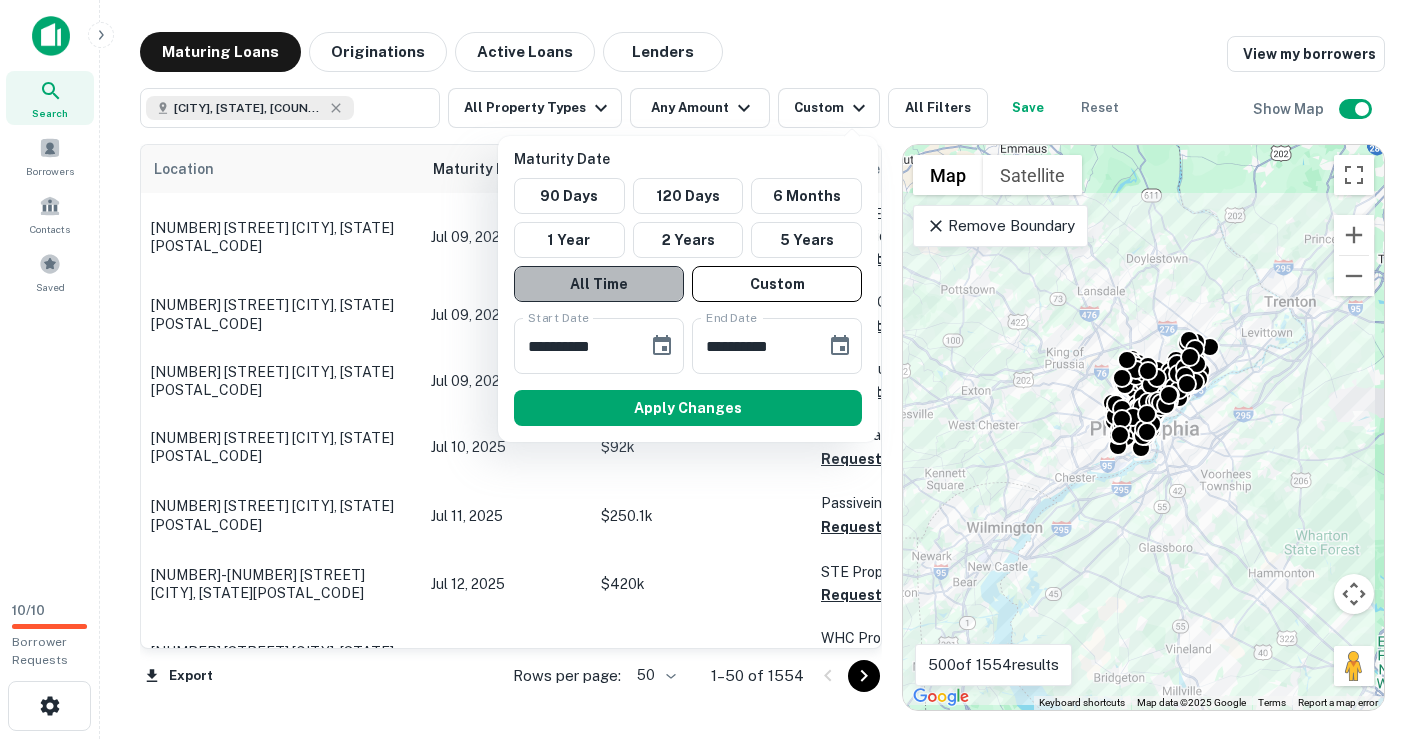 click on "All Time" at bounding box center [569, 196] 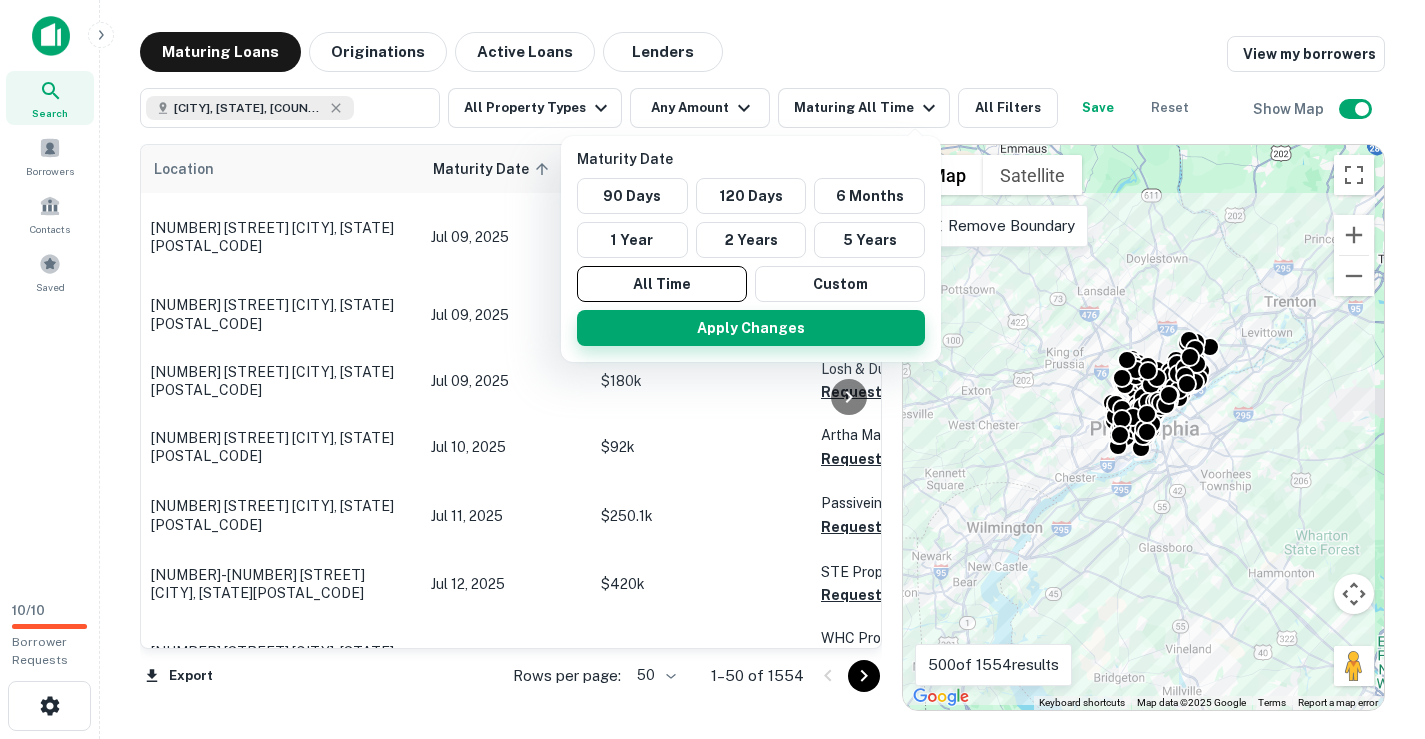 click on "Apply Changes" at bounding box center [751, 328] 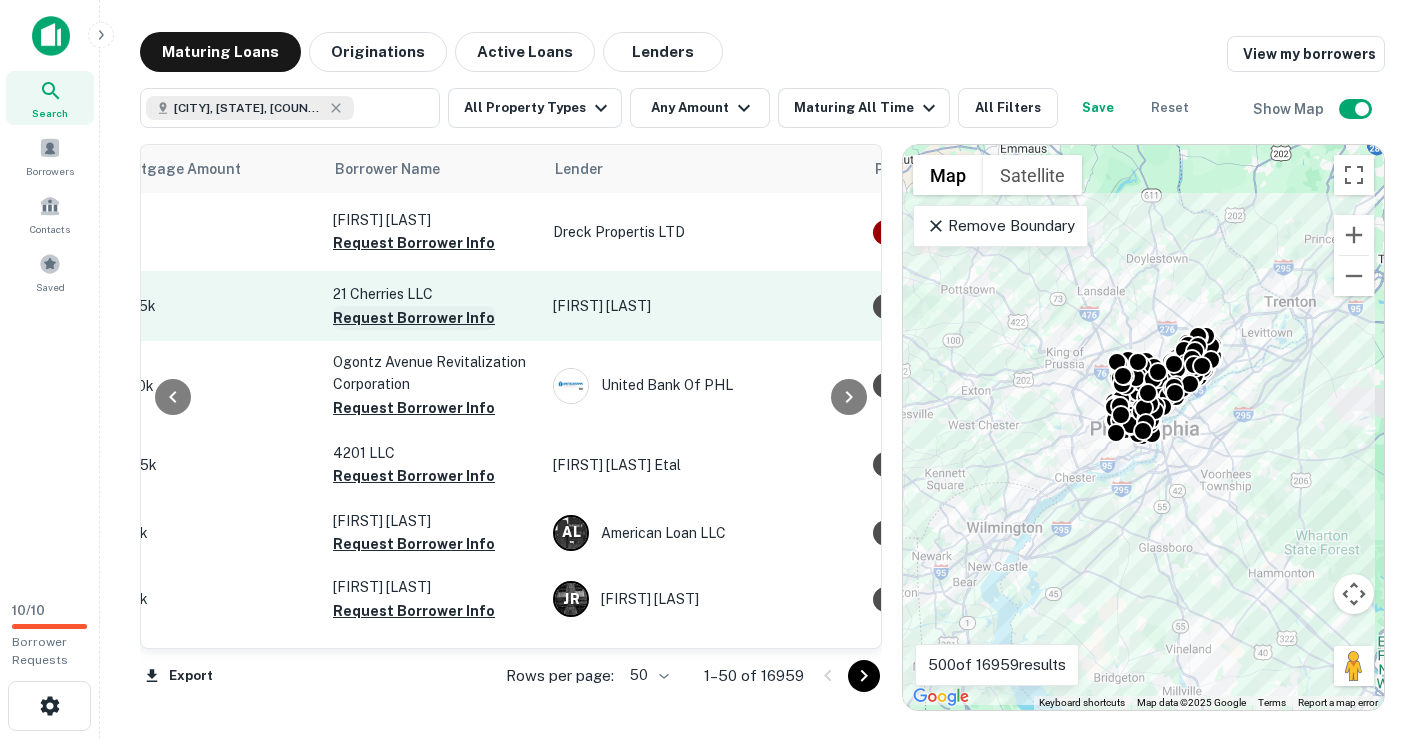 scroll, scrollTop: 0, scrollLeft: 481, axis: horizontal 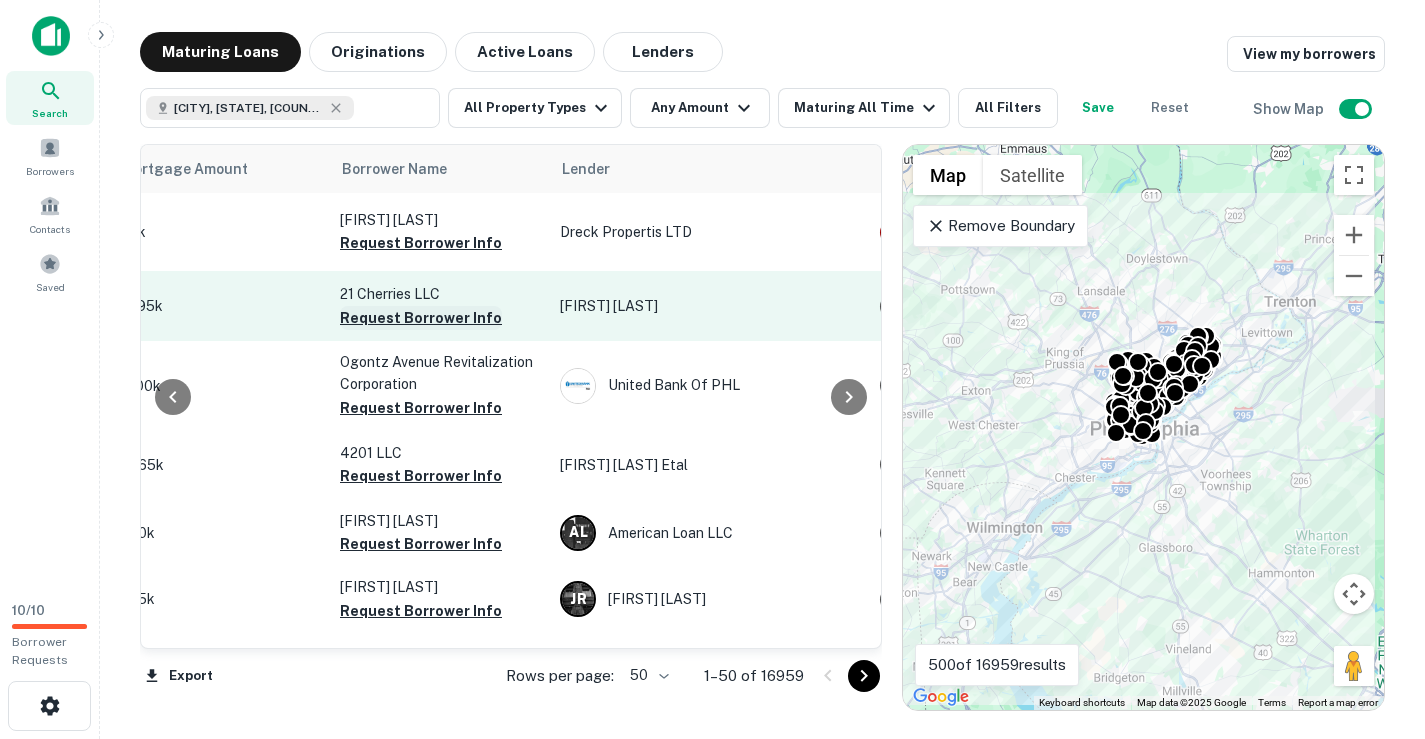 click on "Request Borrower Info" at bounding box center [421, 318] 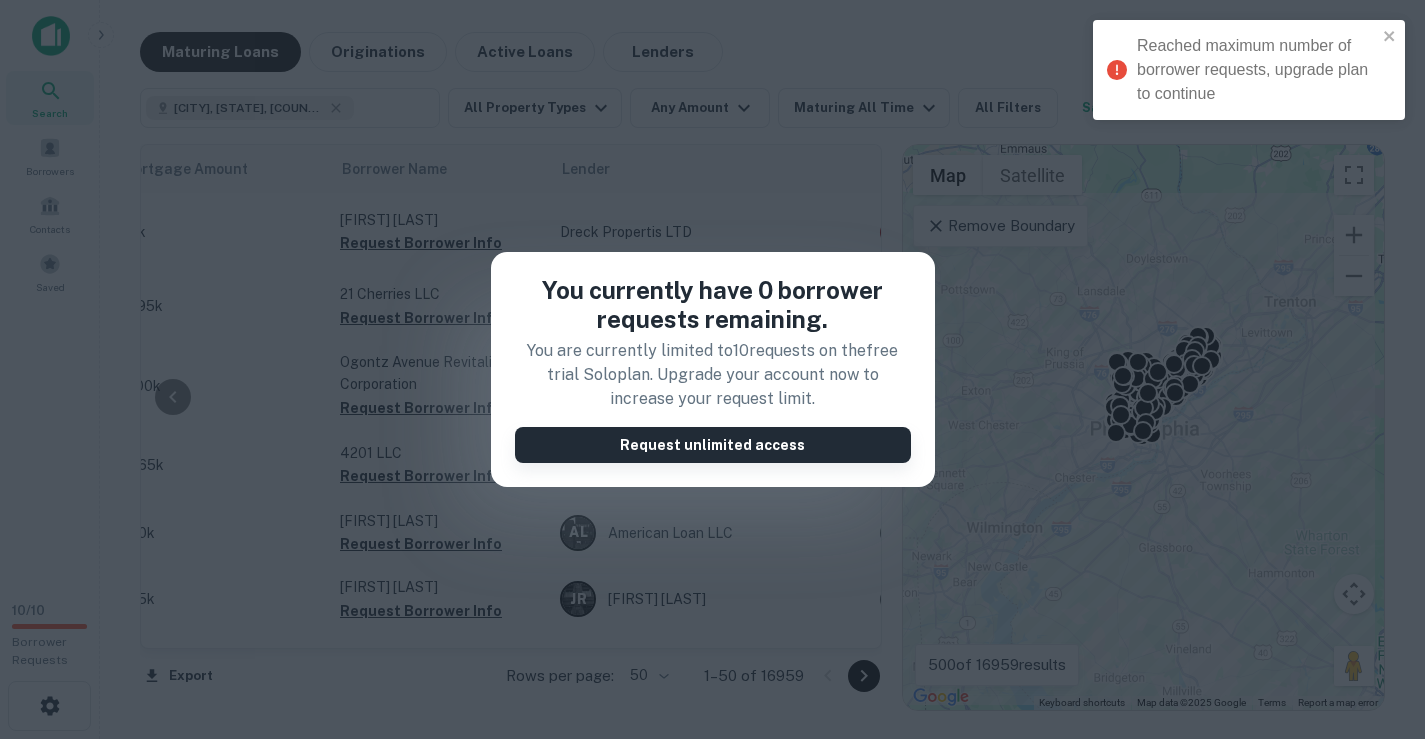 click on "Request unlimited access" at bounding box center (713, 445) 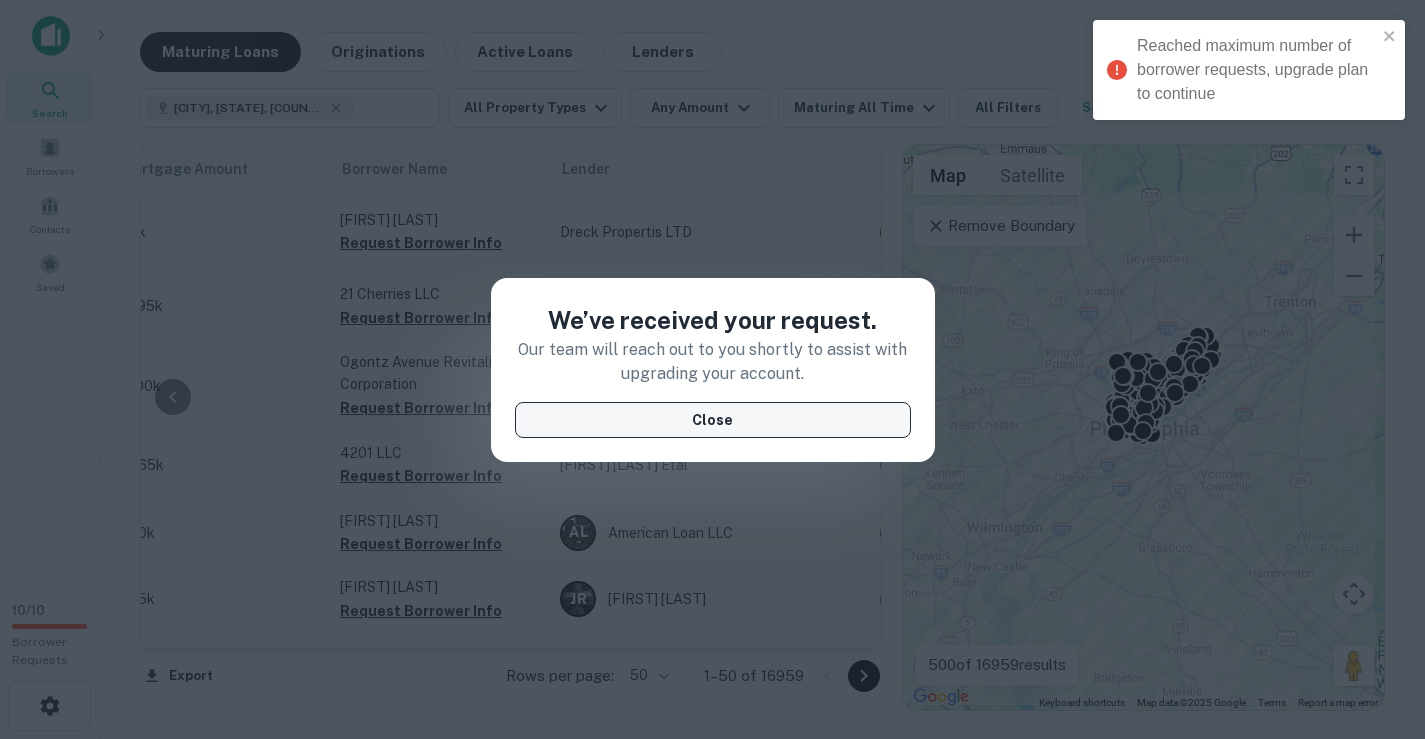 click on "Close" at bounding box center (713, 420) 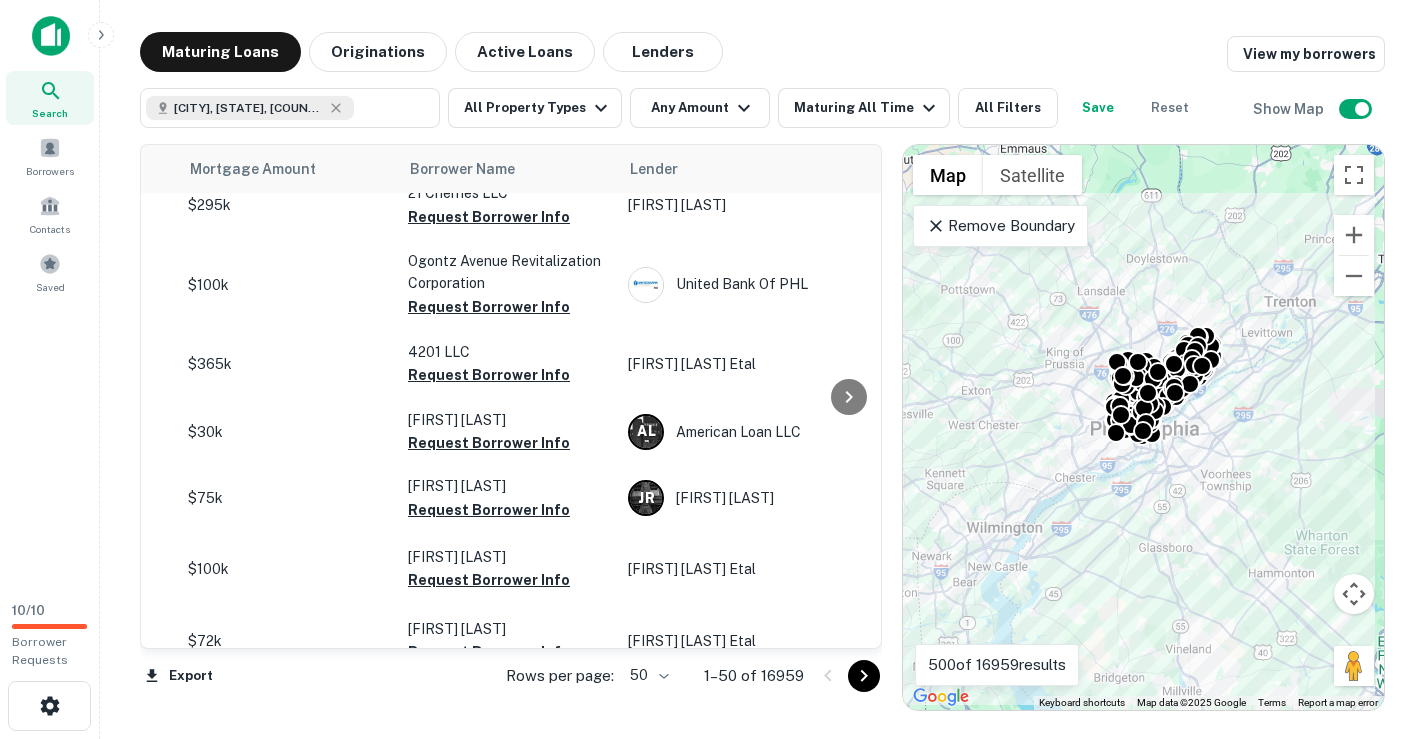 scroll, scrollTop: 101, scrollLeft: 0, axis: vertical 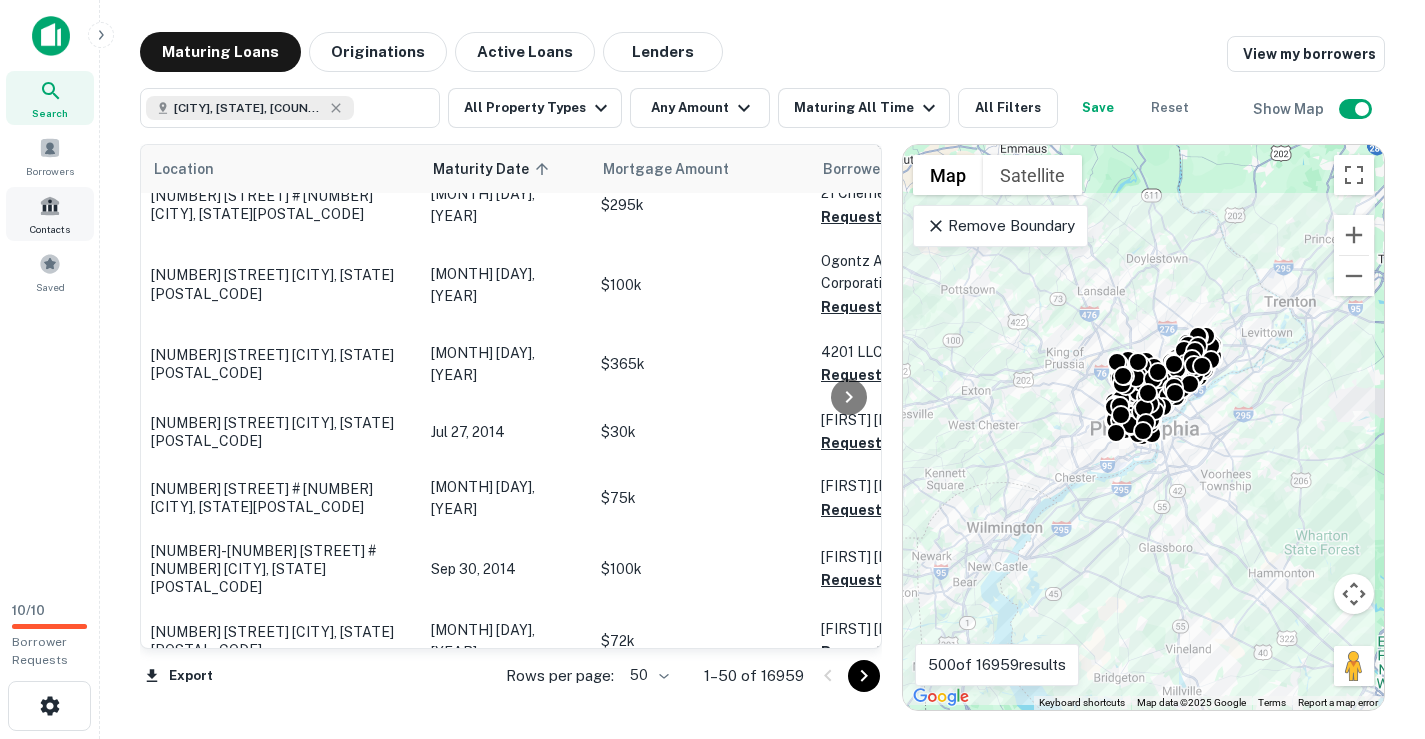 click on "Contacts" at bounding box center (50, 214) 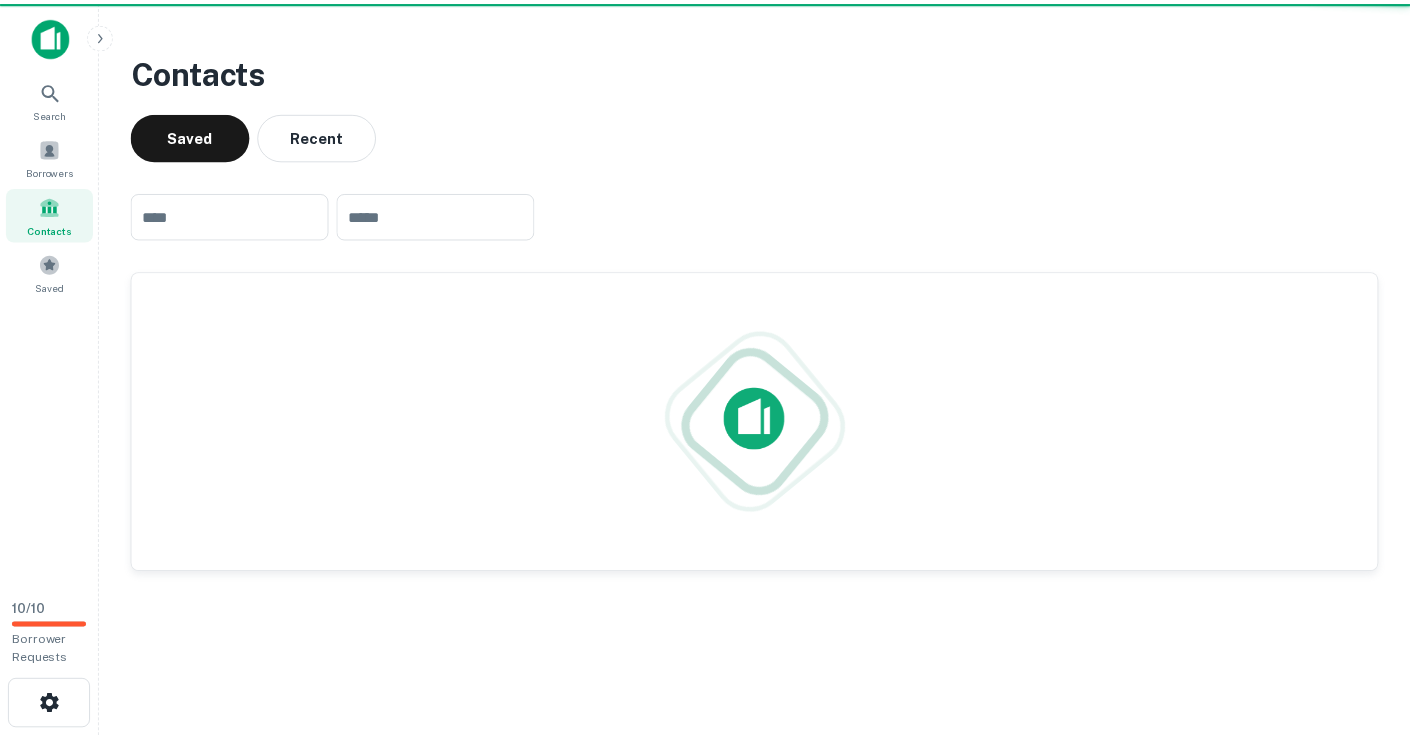 scroll, scrollTop: 0, scrollLeft: 0, axis: both 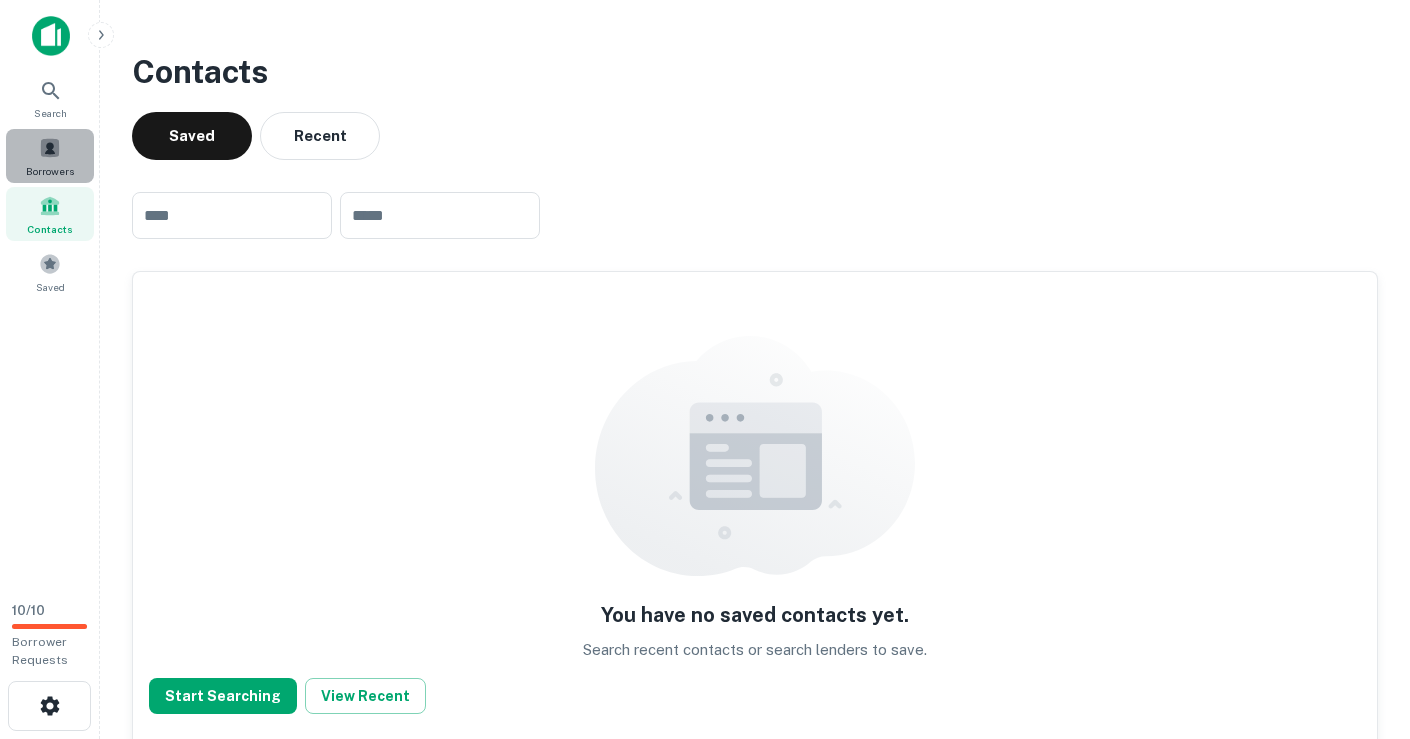click at bounding box center (50, 148) 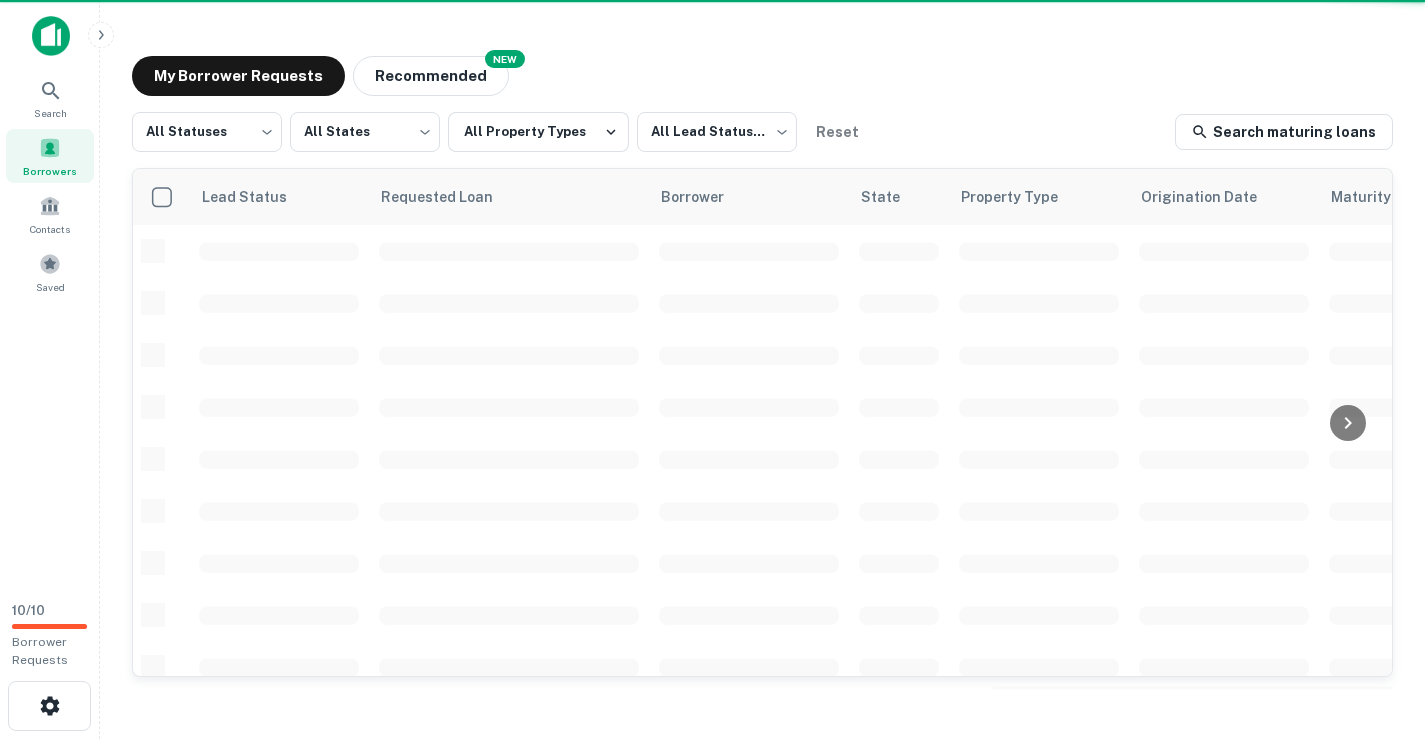 scroll, scrollTop: 0, scrollLeft: 0, axis: both 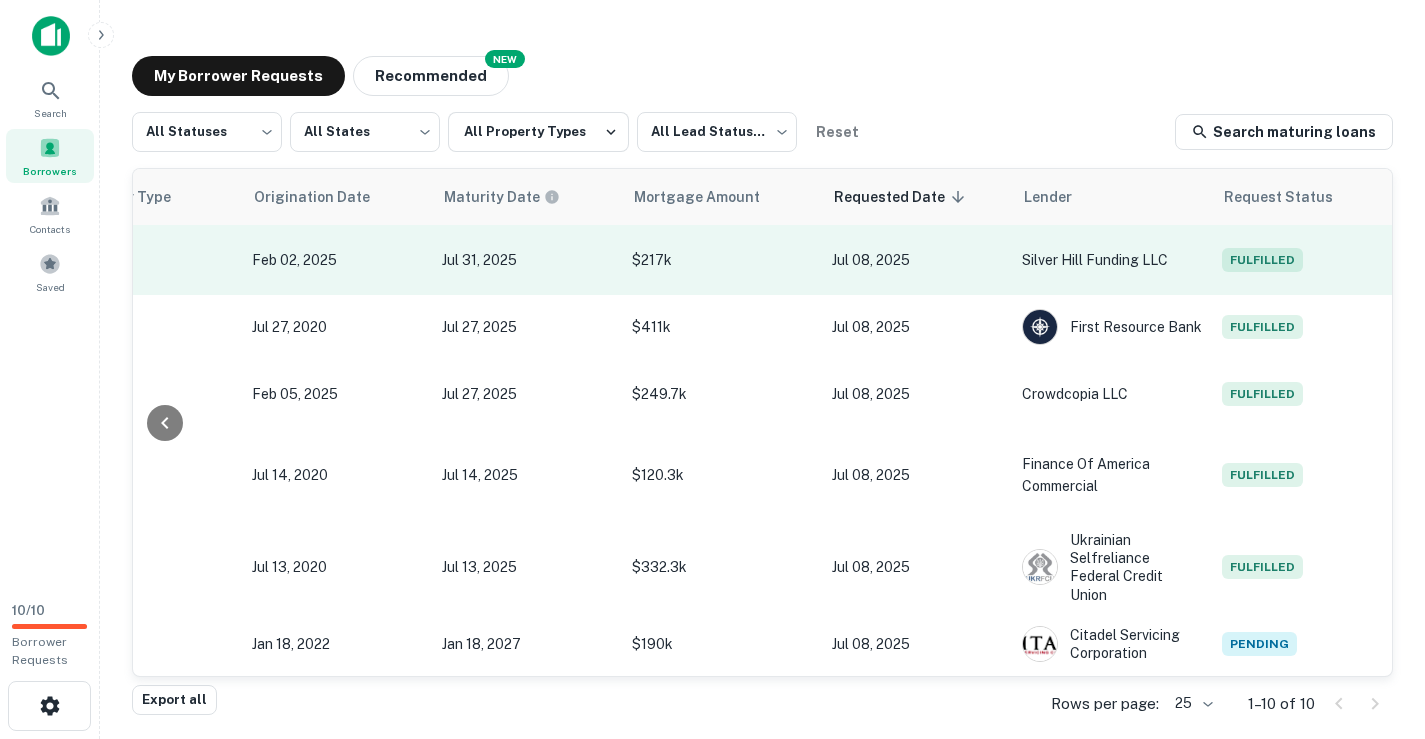 click on "$217k" at bounding box center [722, 260] 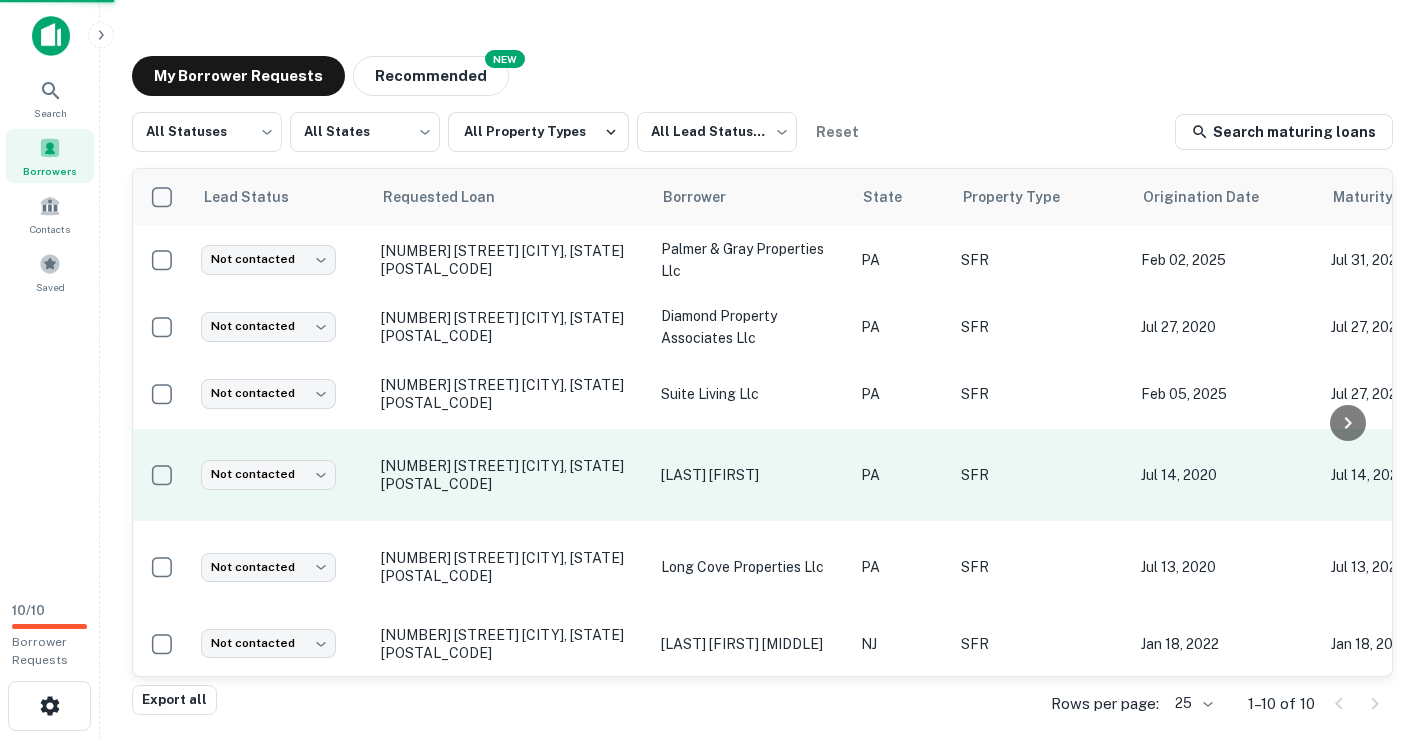 scroll, scrollTop: 0, scrollLeft: 0, axis: both 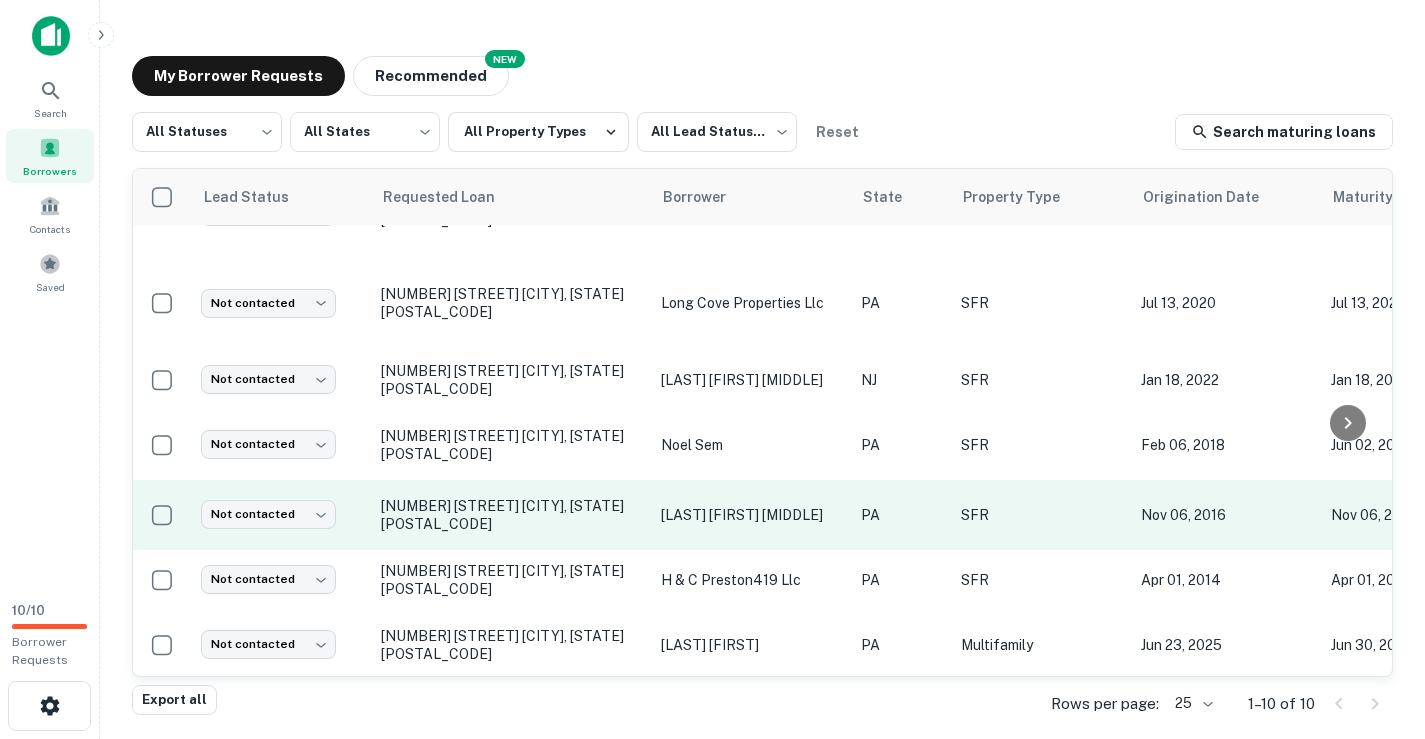 click on "[NUMBER] [STREET] [CITY], [STATE][POSTAL_CODE]" at bounding box center (511, 515) 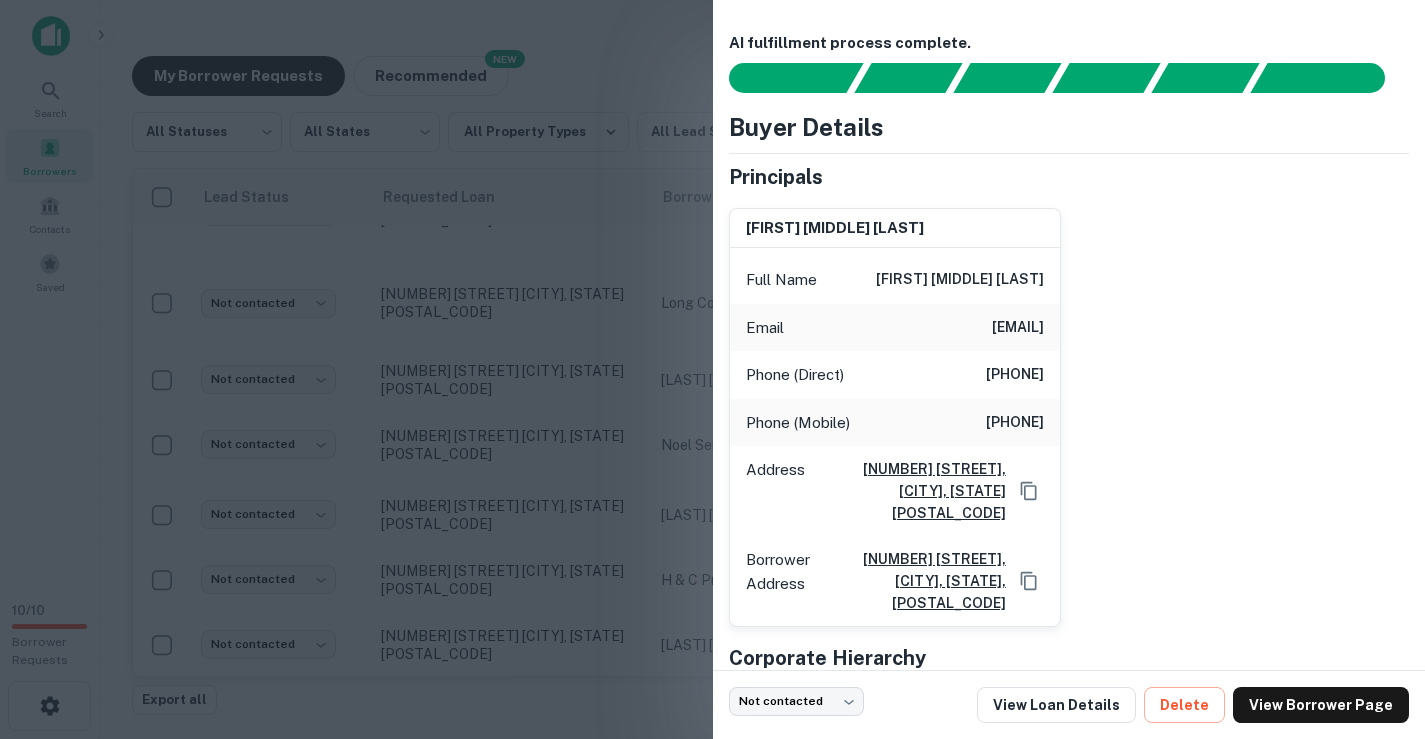 click on "[FIRST] [MIDDLE] [LAST] Full Name [FIRST] [MIDDLE] [LAST] Email [EMAIL] Phone (Direct) [PHONE] Phone (Mobile) [PHONE] Address [NUMBER] [STREET], [CITY], [STATE][POSTAL_CODE] Borrower Address [NUMBER] [STREET], [CITY], [STATE], [POSTAL_CODE]" at bounding box center (1061, 410) 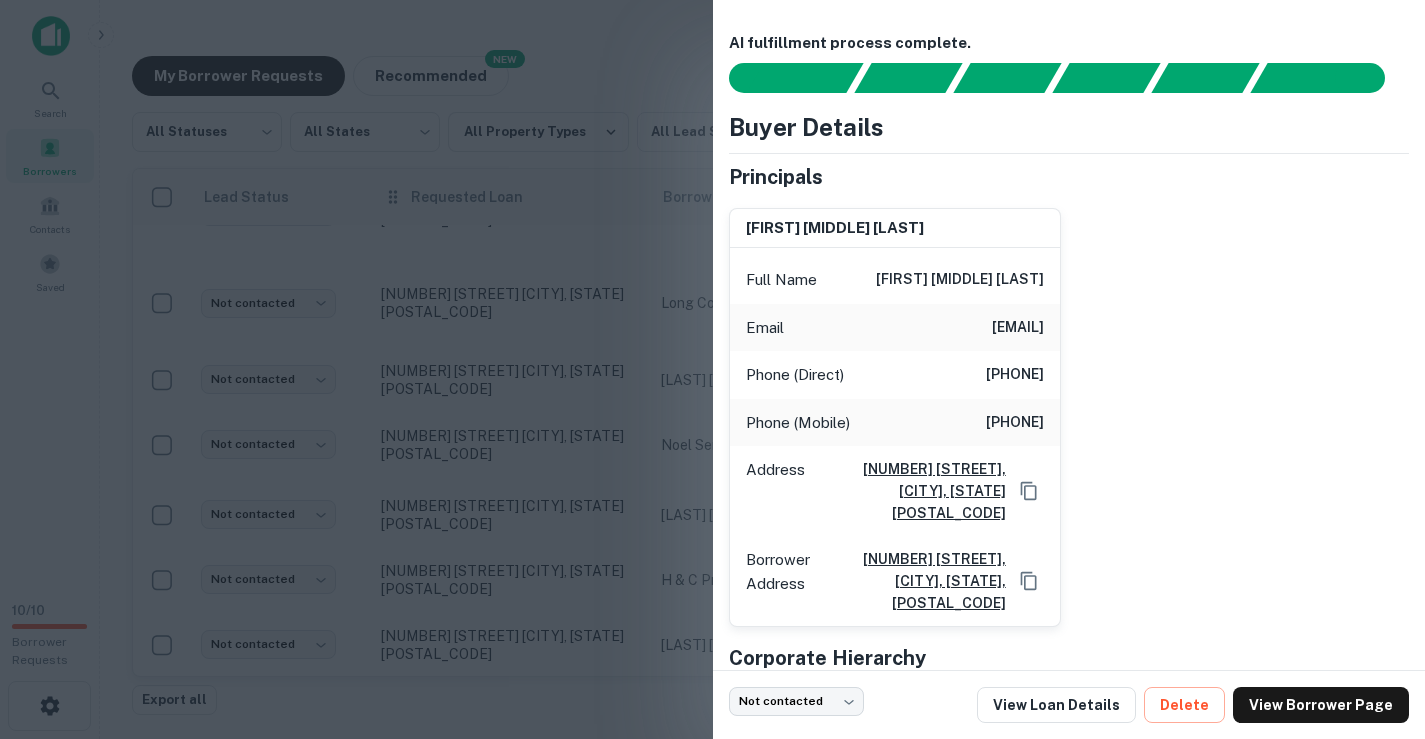 click at bounding box center [712, 369] 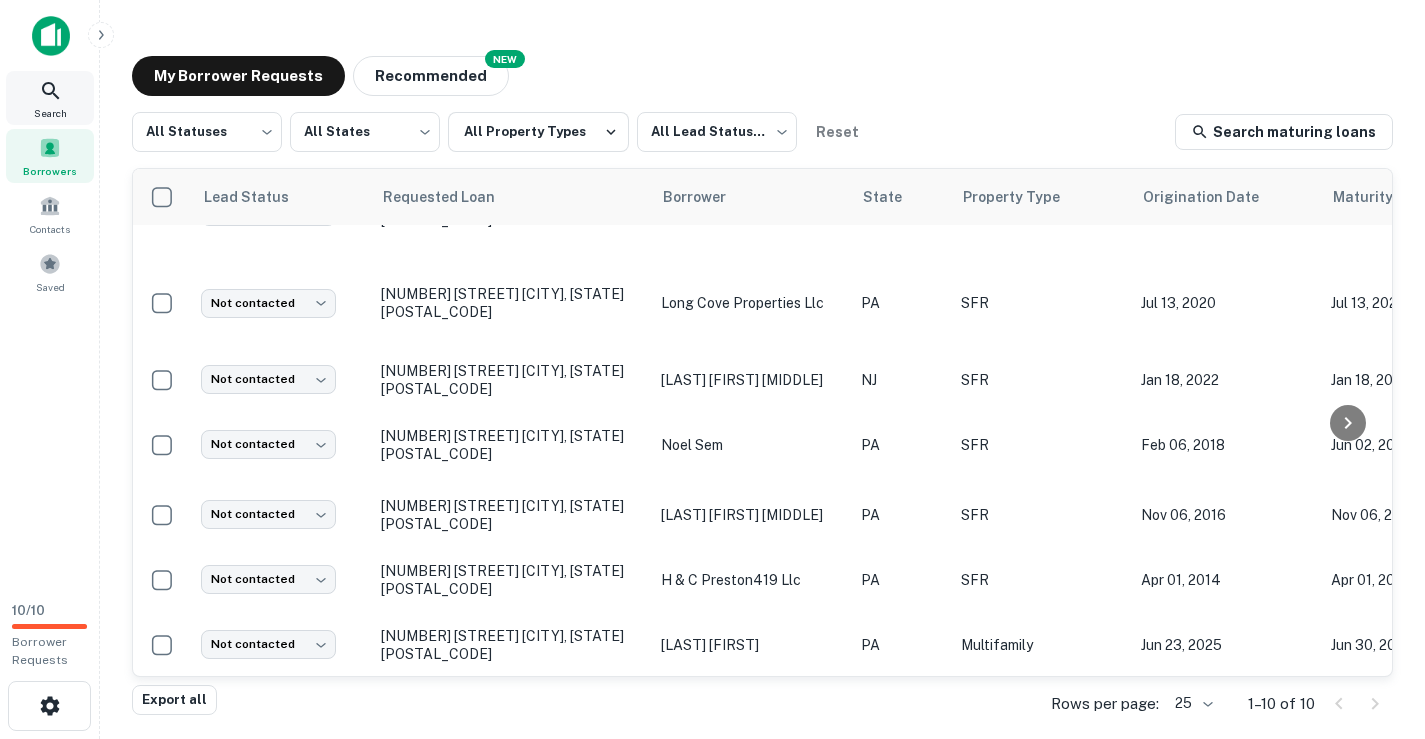 click on "Search" at bounding box center [50, 113] 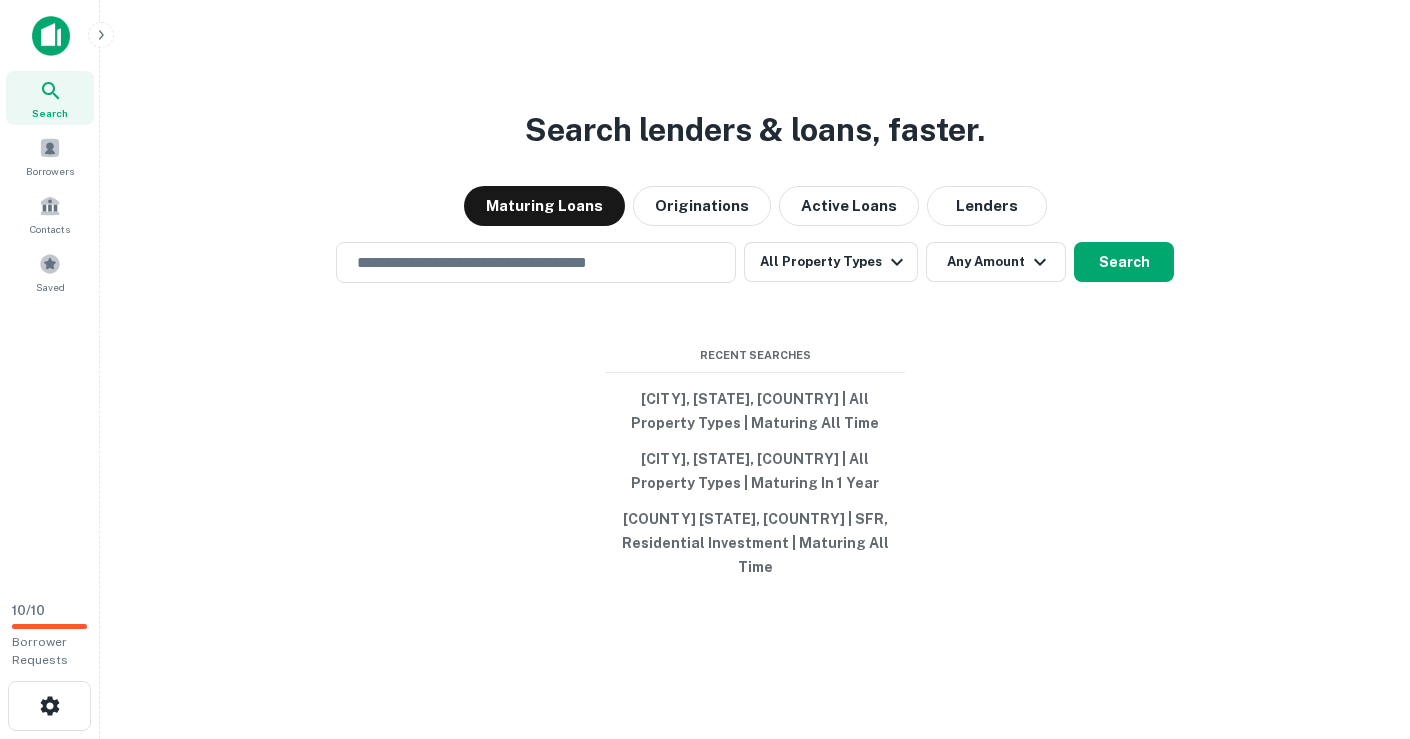 scroll, scrollTop: 0, scrollLeft: 0, axis: both 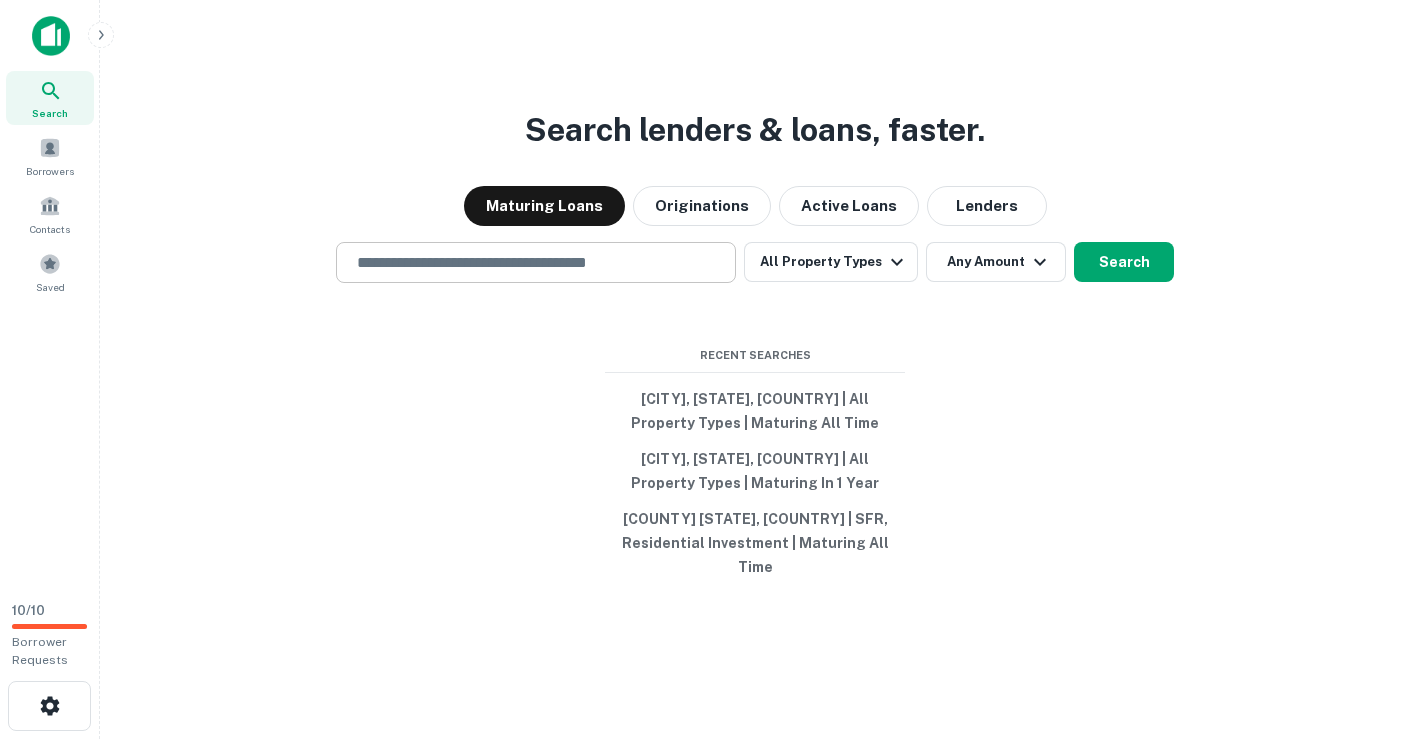 click at bounding box center (536, 262) 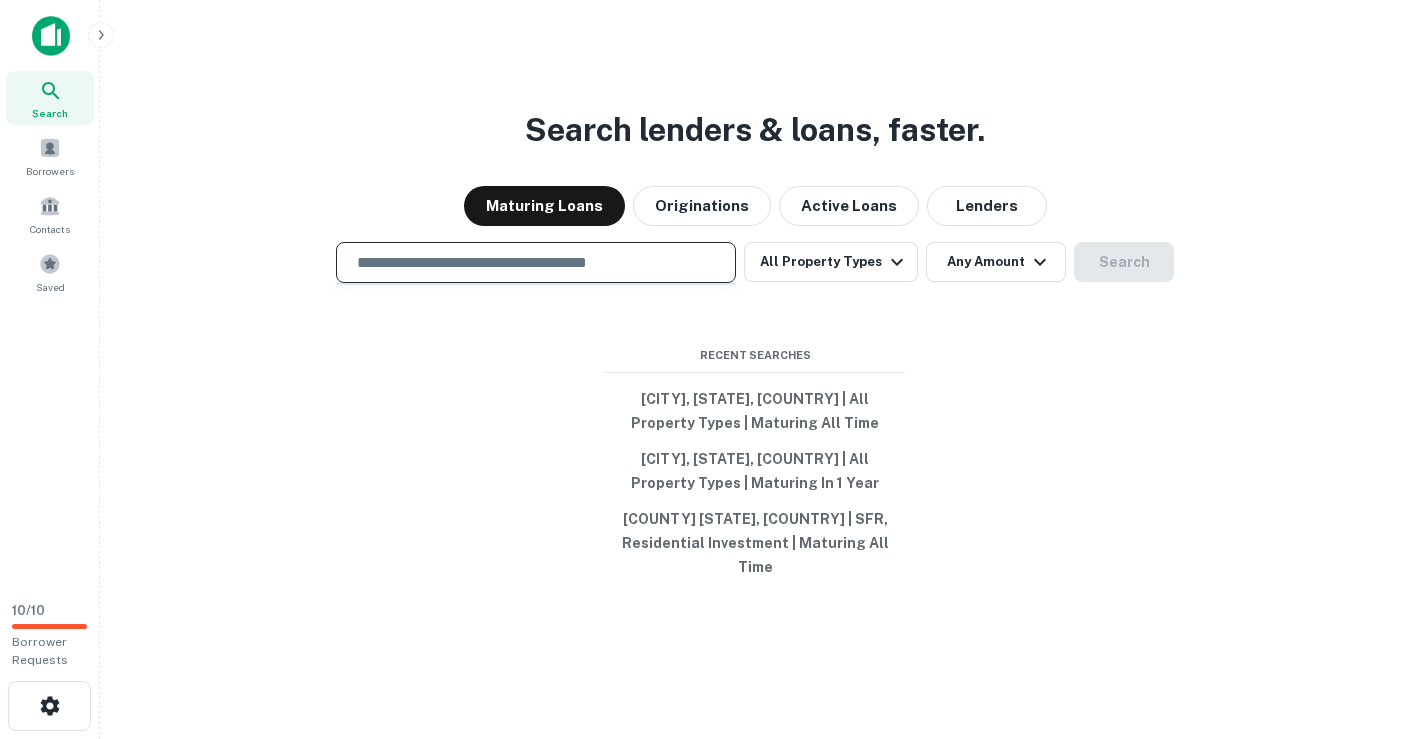 click on "Search lenders & loans, faster. Maturing Loans Originations Active Loans Lenders ​​ All Property Types Any Amount Search Recent Searches [CITY], [STATE], [COUNTRY] | All Property Types | Maturing All Time [CITY], [STATE], [COUNTRY] | All Property Types | Maturing In 1 Year [COUNTY] [STATE], [COUNTRY] | SFR, Residential Investment | Maturing All Time" at bounding box center [755, 417] 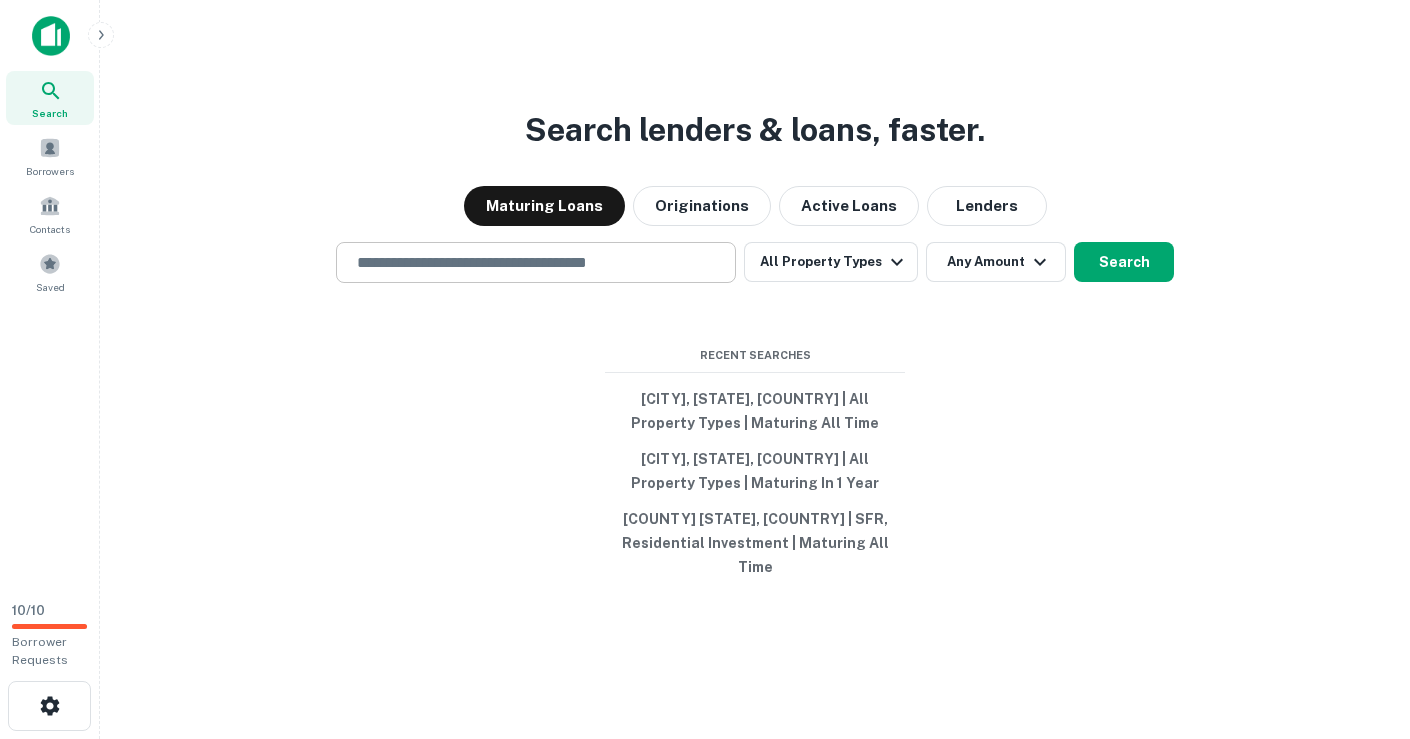 click at bounding box center [536, 262] 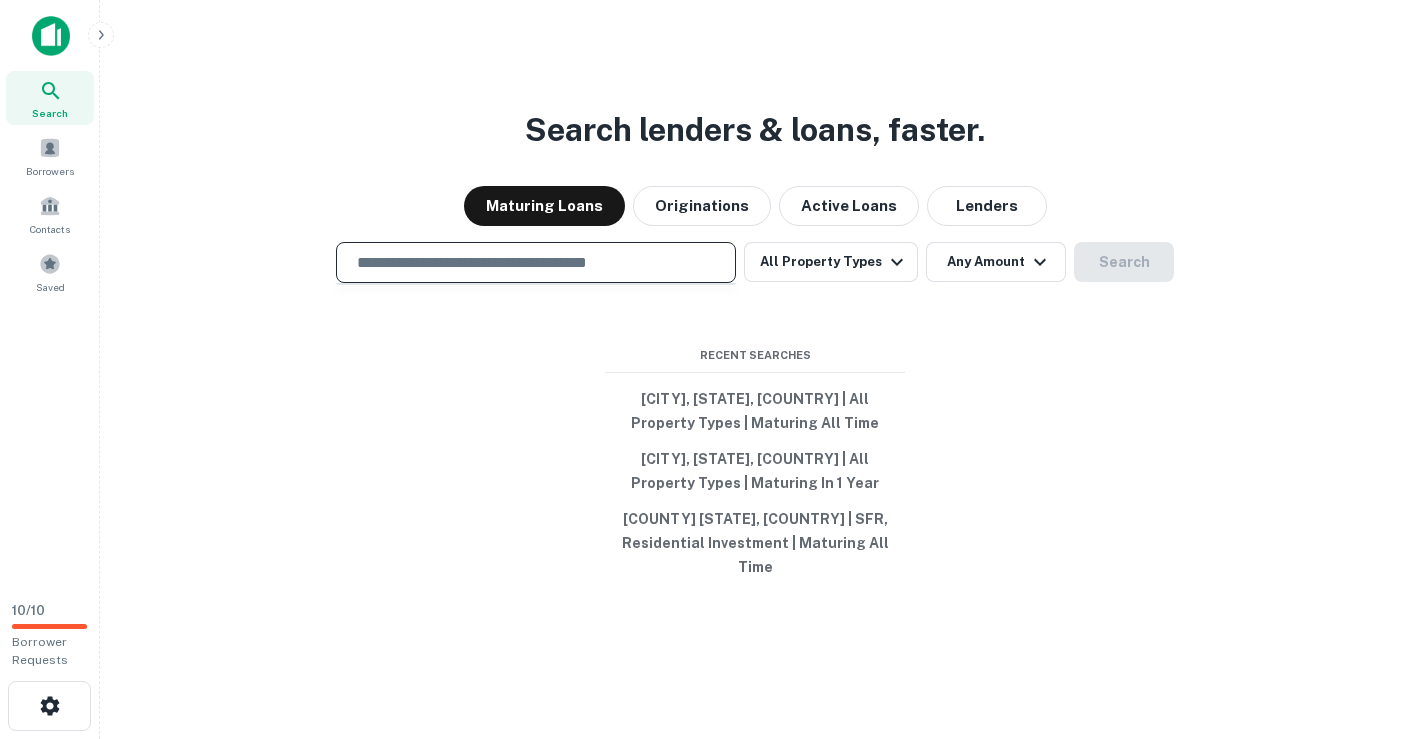 type on "**********" 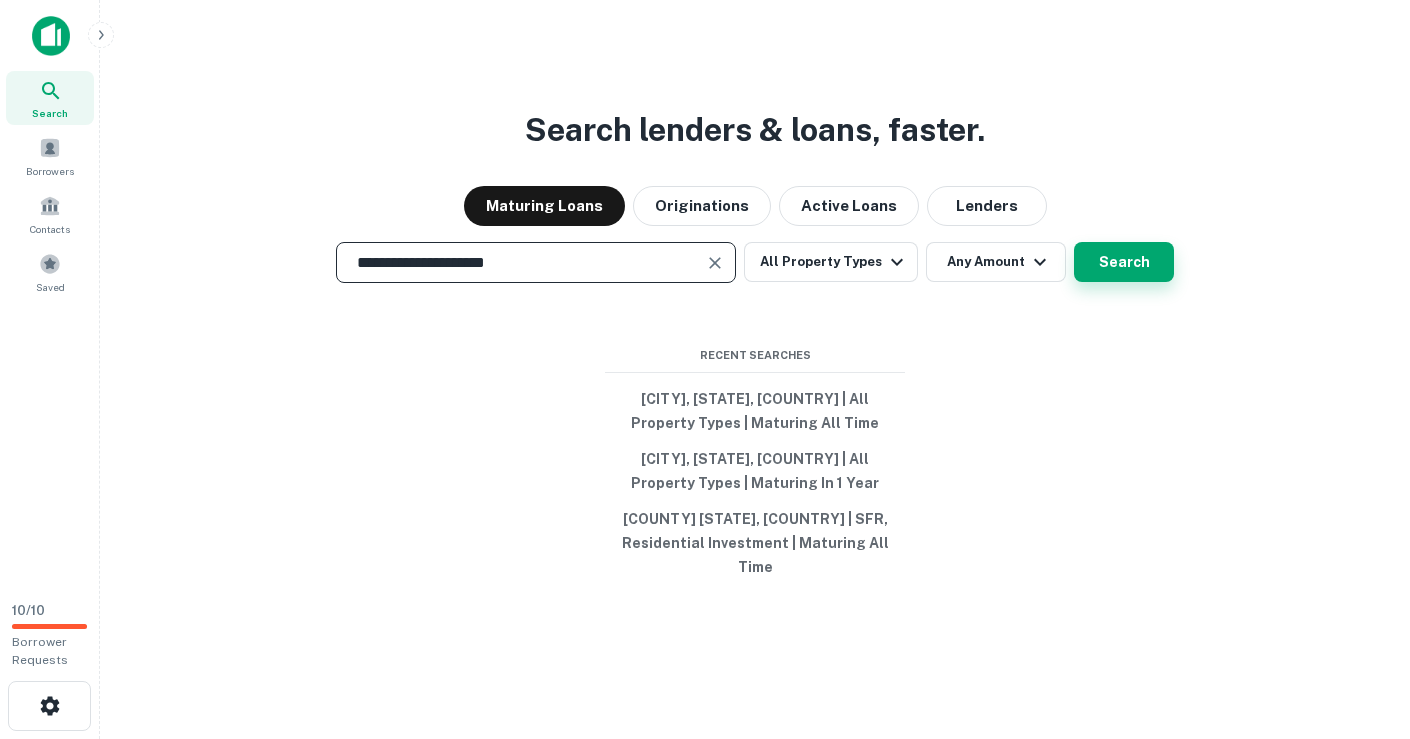 click on "Search" at bounding box center [1124, 262] 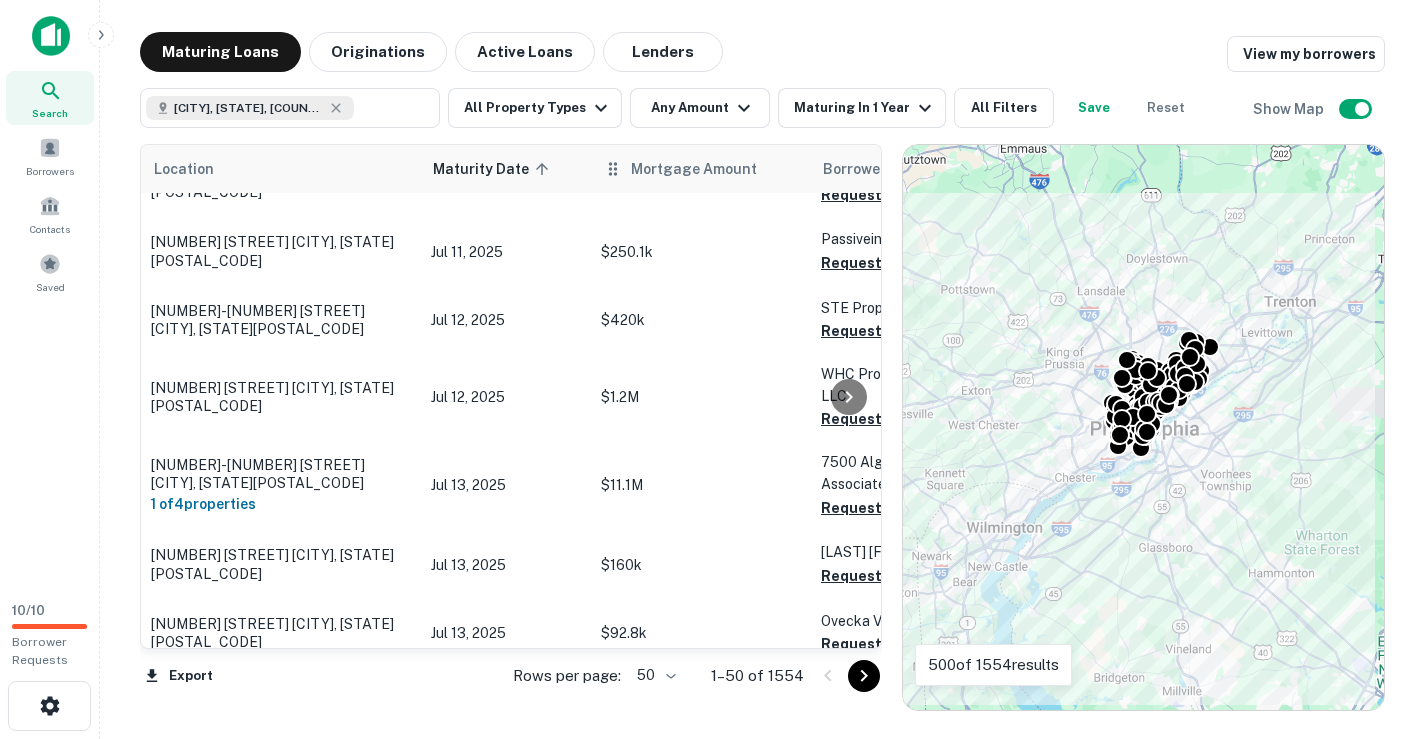 scroll, scrollTop: 135, scrollLeft: 0, axis: vertical 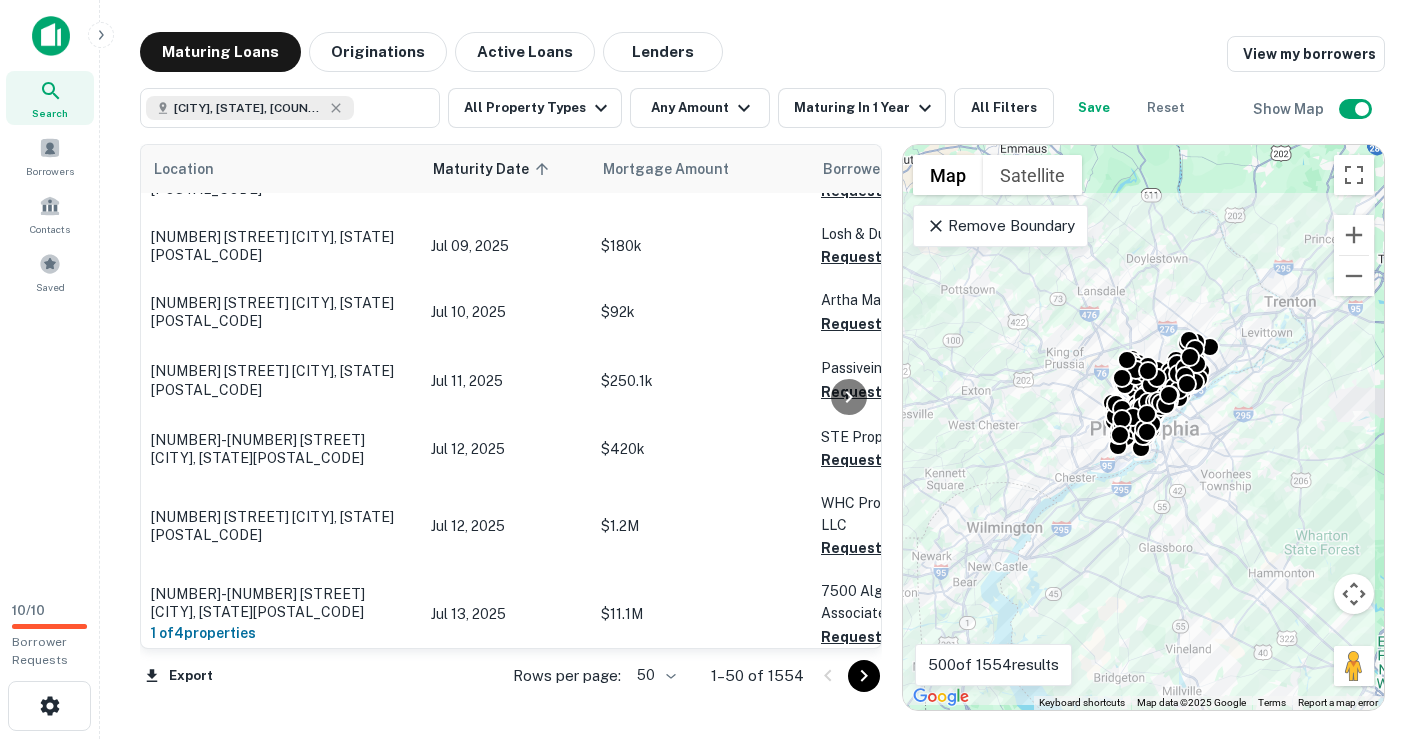 click on "Maturing Loans Originations Active Loans Lenders View my borrowers" at bounding box center (762, 52) 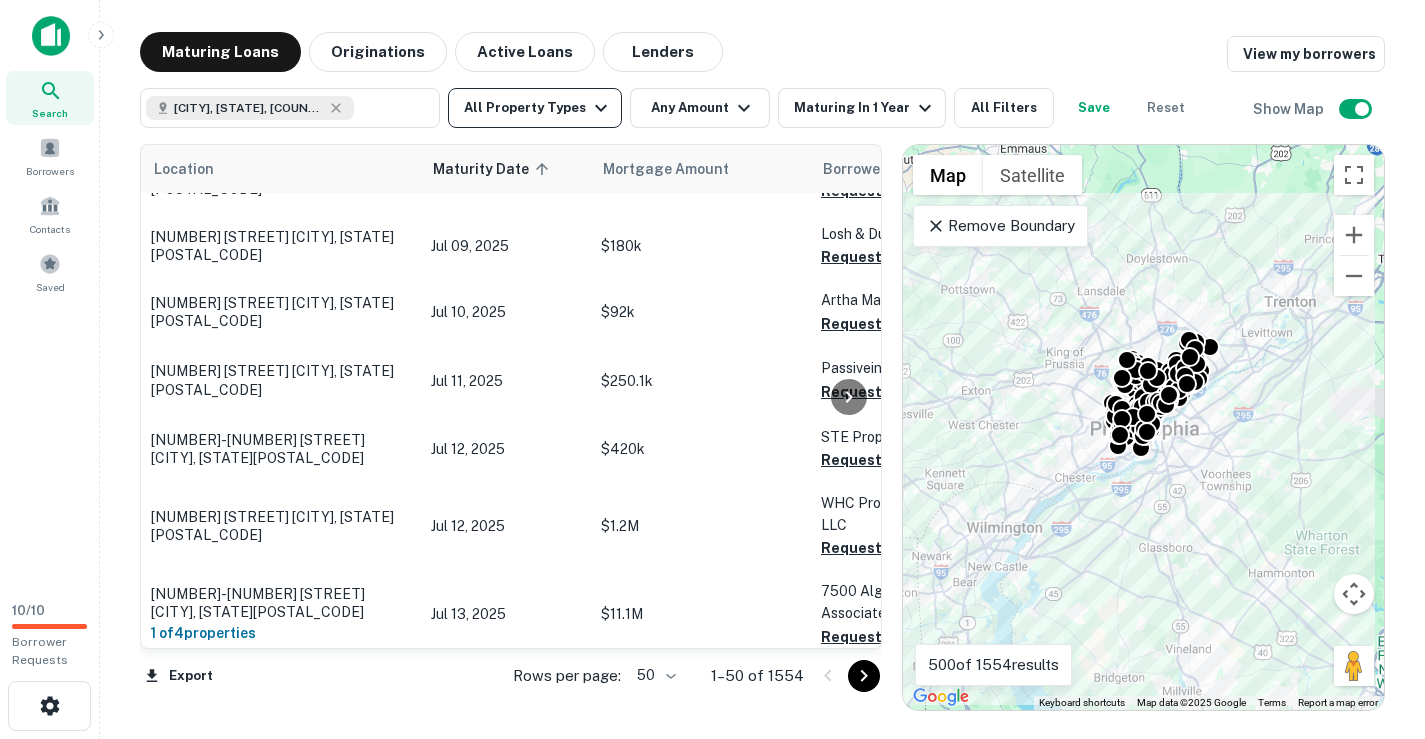 click at bounding box center (601, 108) 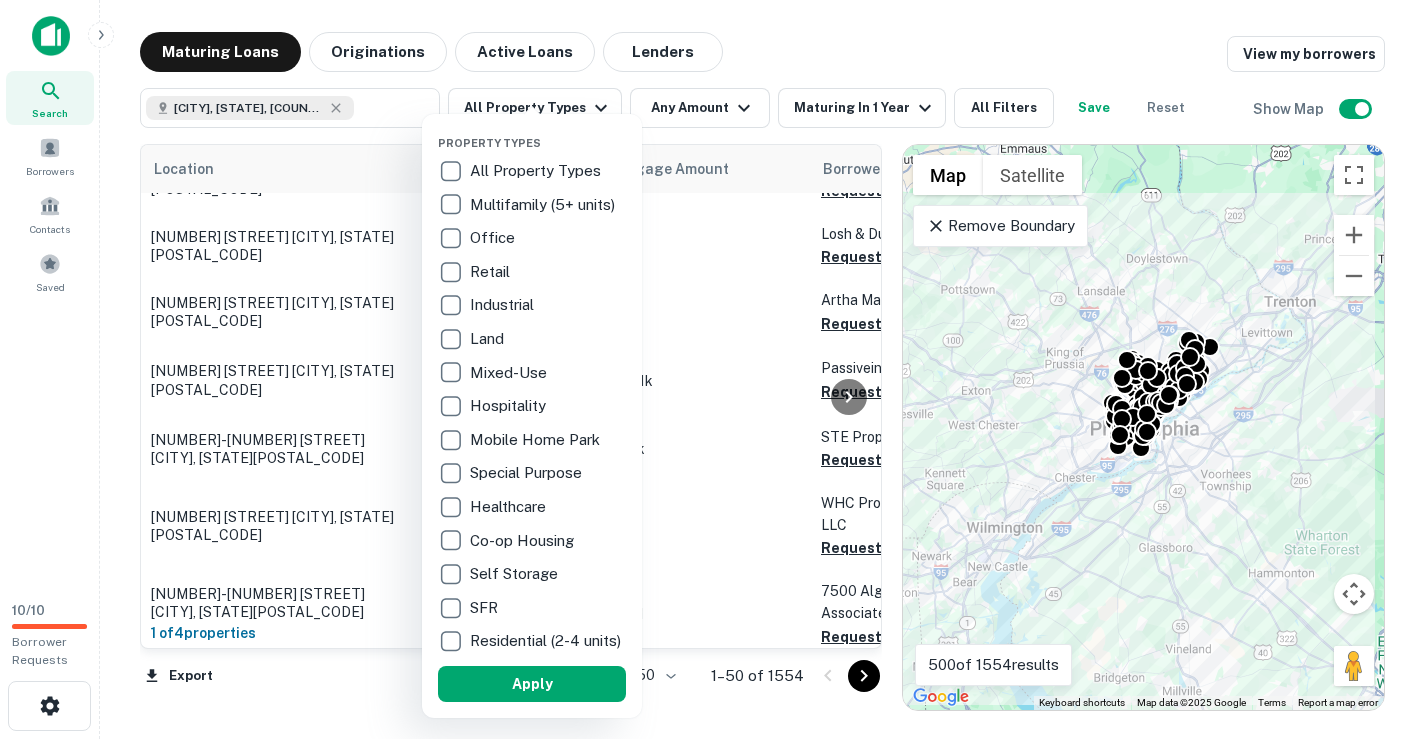 click at bounding box center (712, 369) 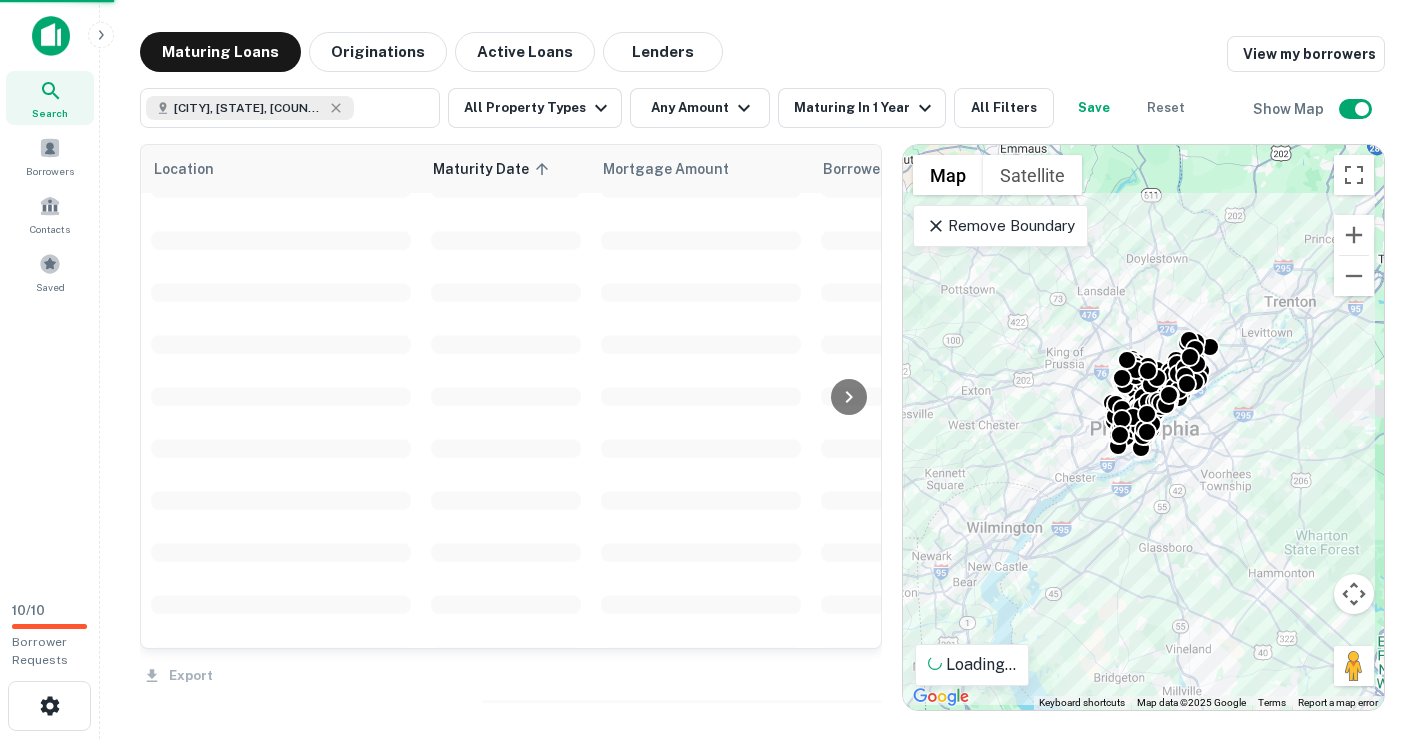 click at bounding box center (712, 369) 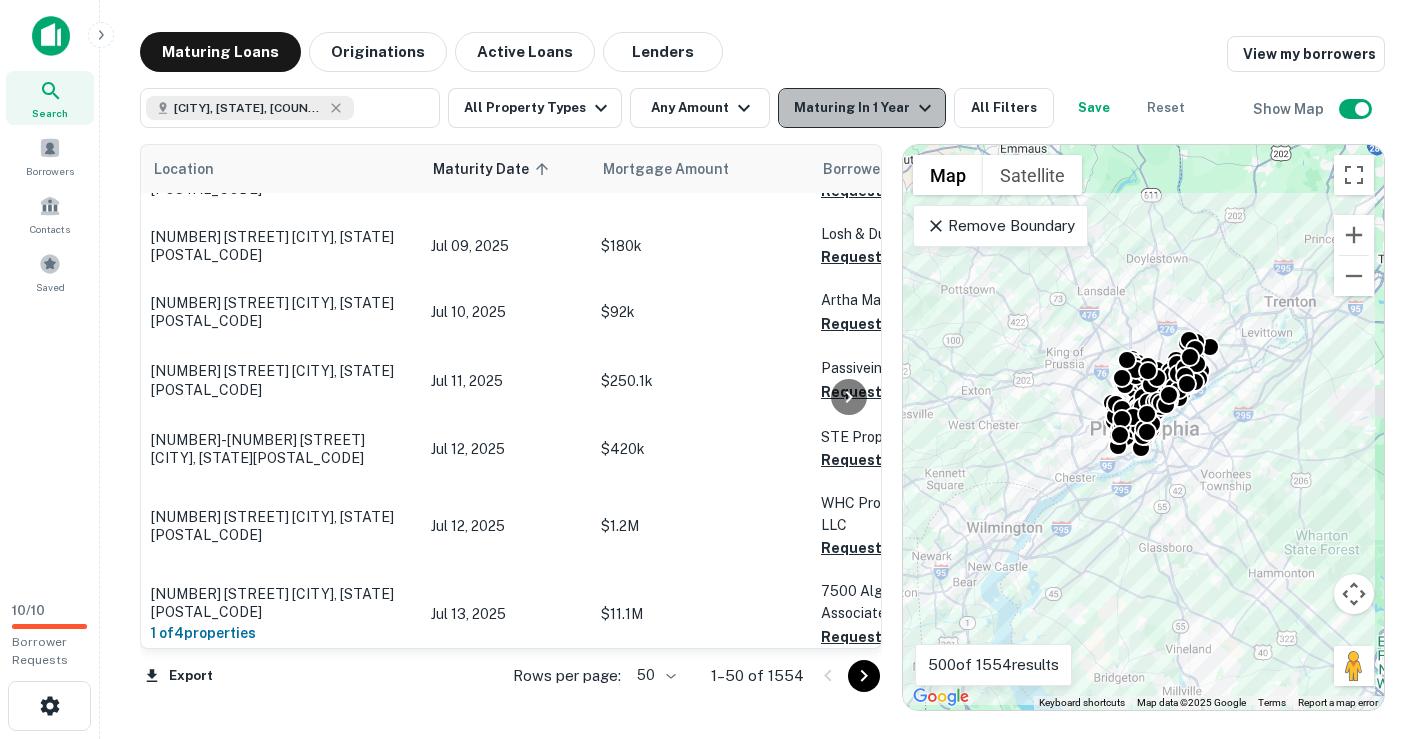 click on "Maturing In 1 Year" at bounding box center [865, 108] 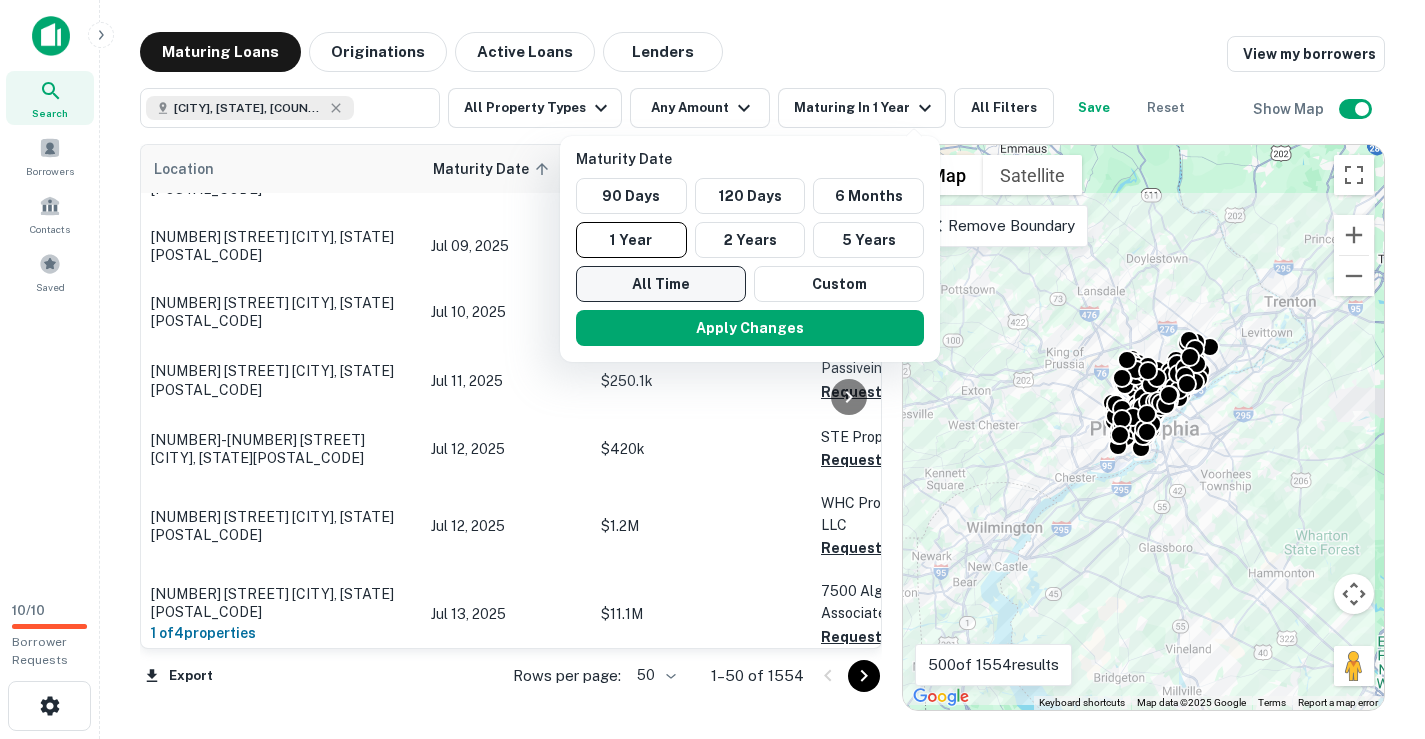 click on "All Time" at bounding box center (631, 196) 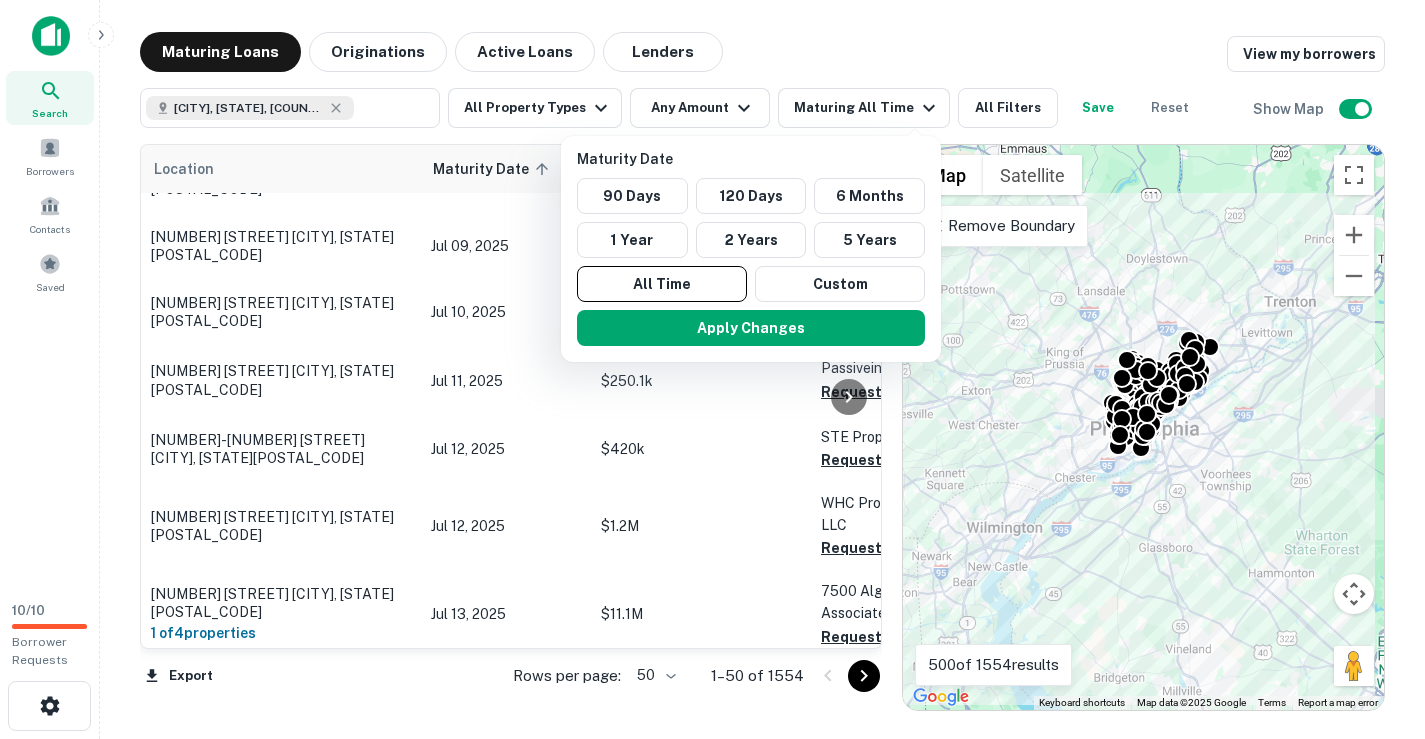 click at bounding box center (712, 369) 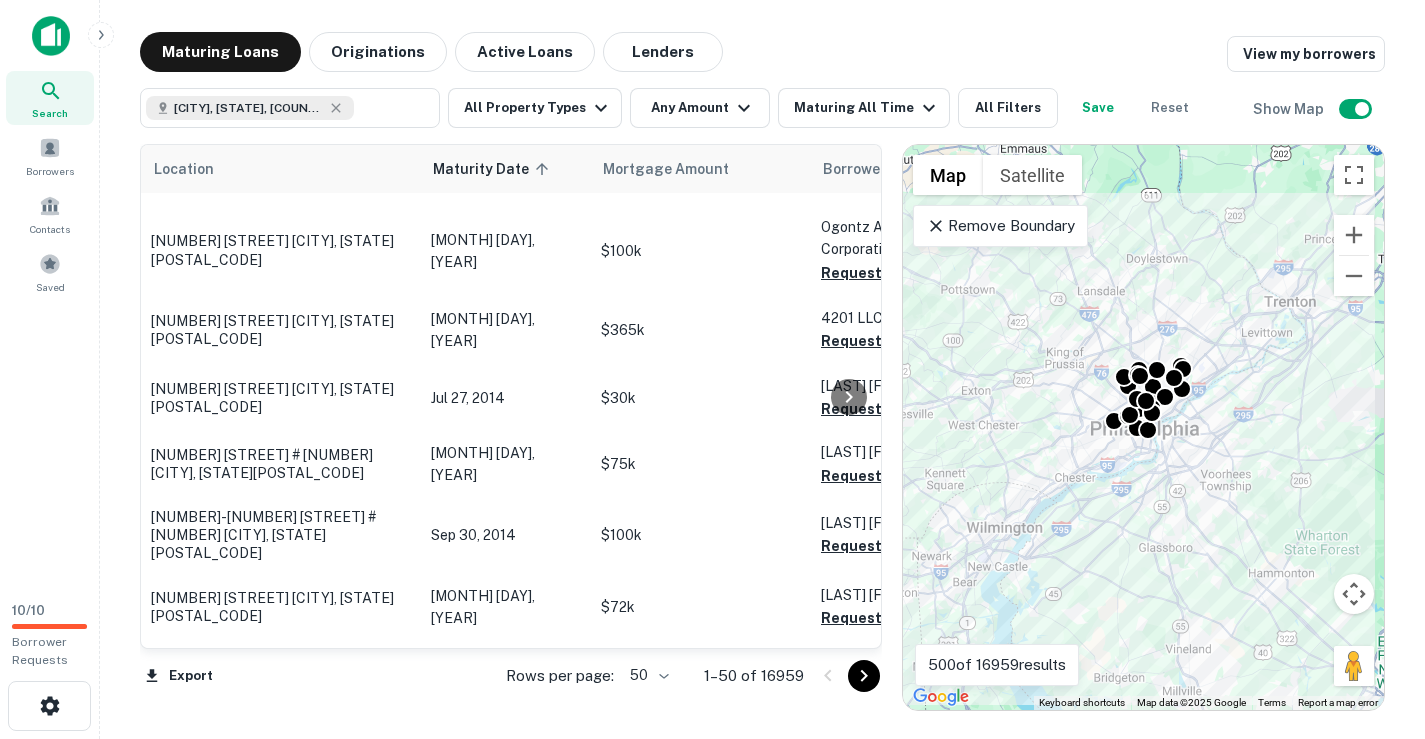 click on "Maturing Loans Originations Active Loans Lenders View my borrowers" at bounding box center (762, 52) 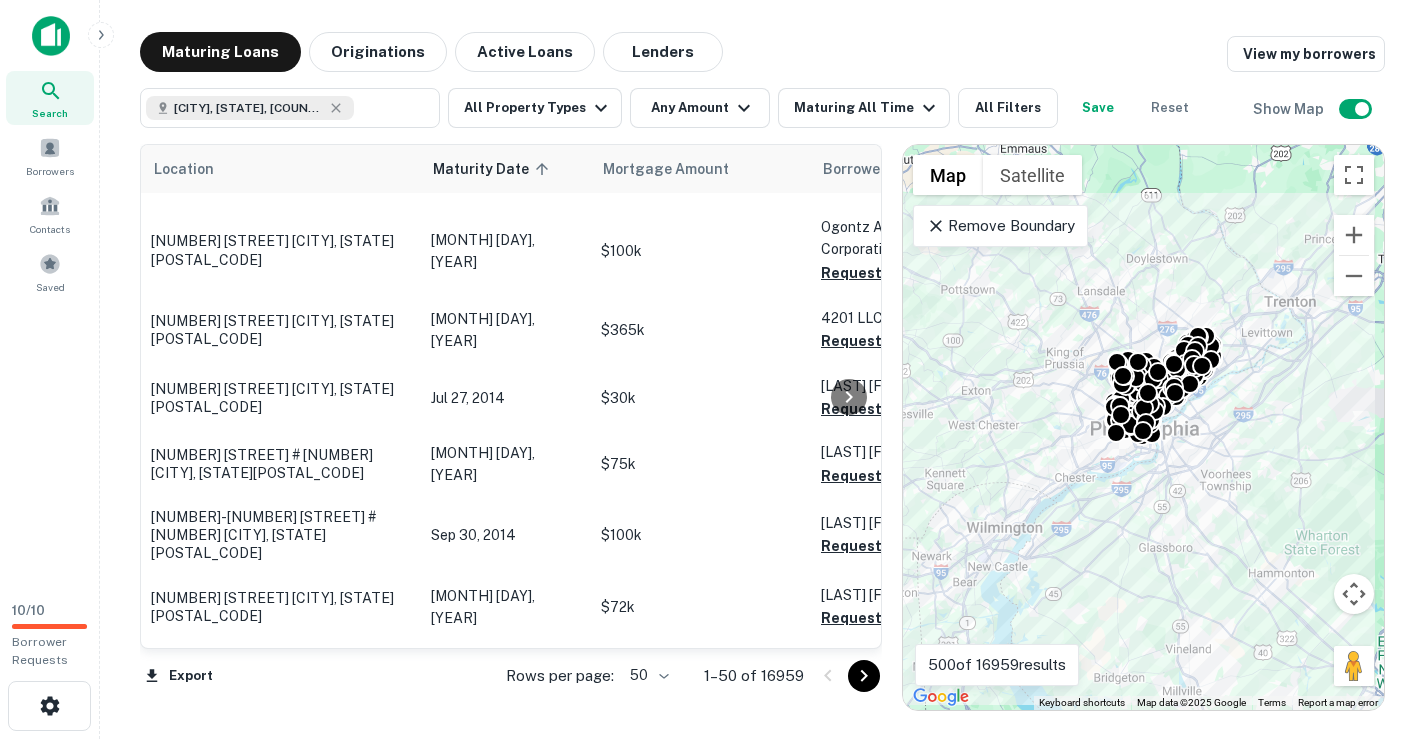 click on "Maturing Loans Originations Active Loans Lenders View my borrowers" at bounding box center [762, 52] 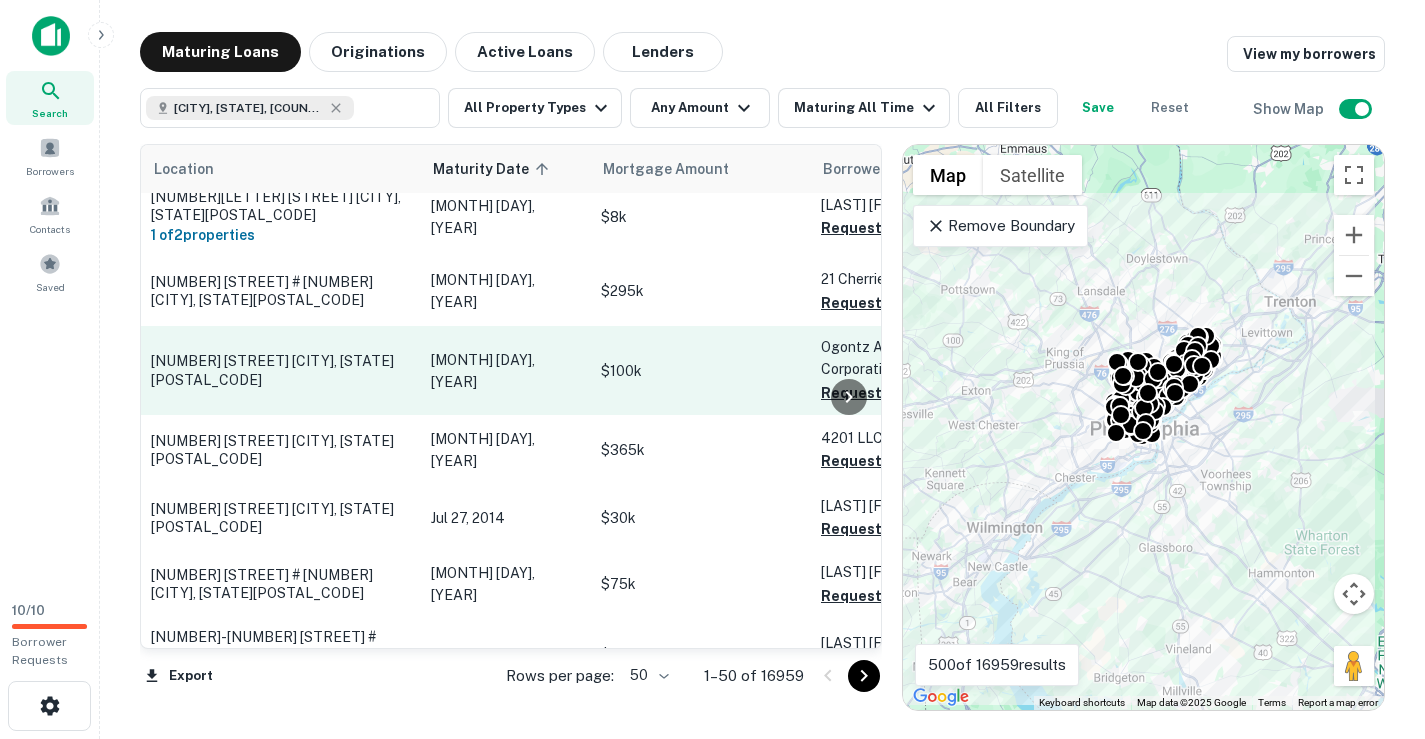 scroll, scrollTop: 0, scrollLeft: 0, axis: both 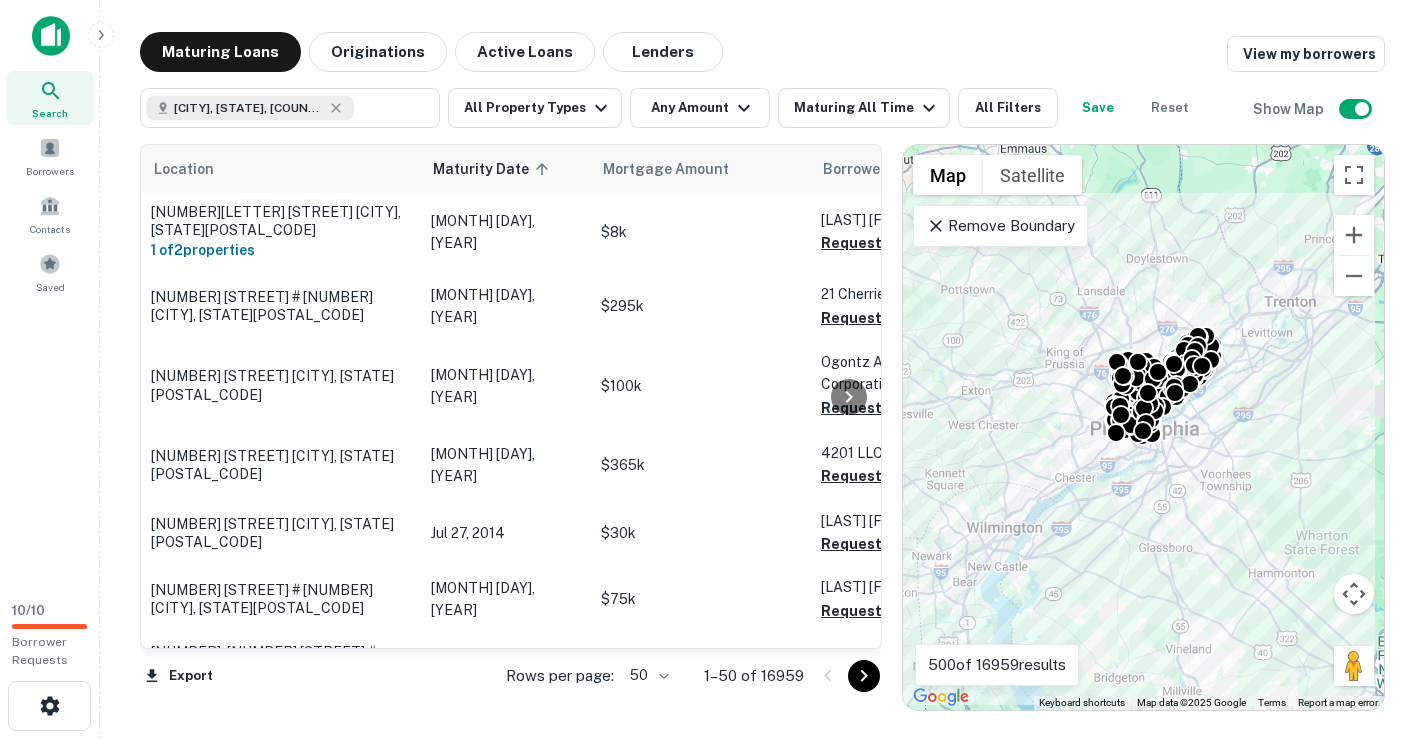 click on "Maturing Loans Originations Active Loans Lenders View my borrowers" at bounding box center [762, 52] 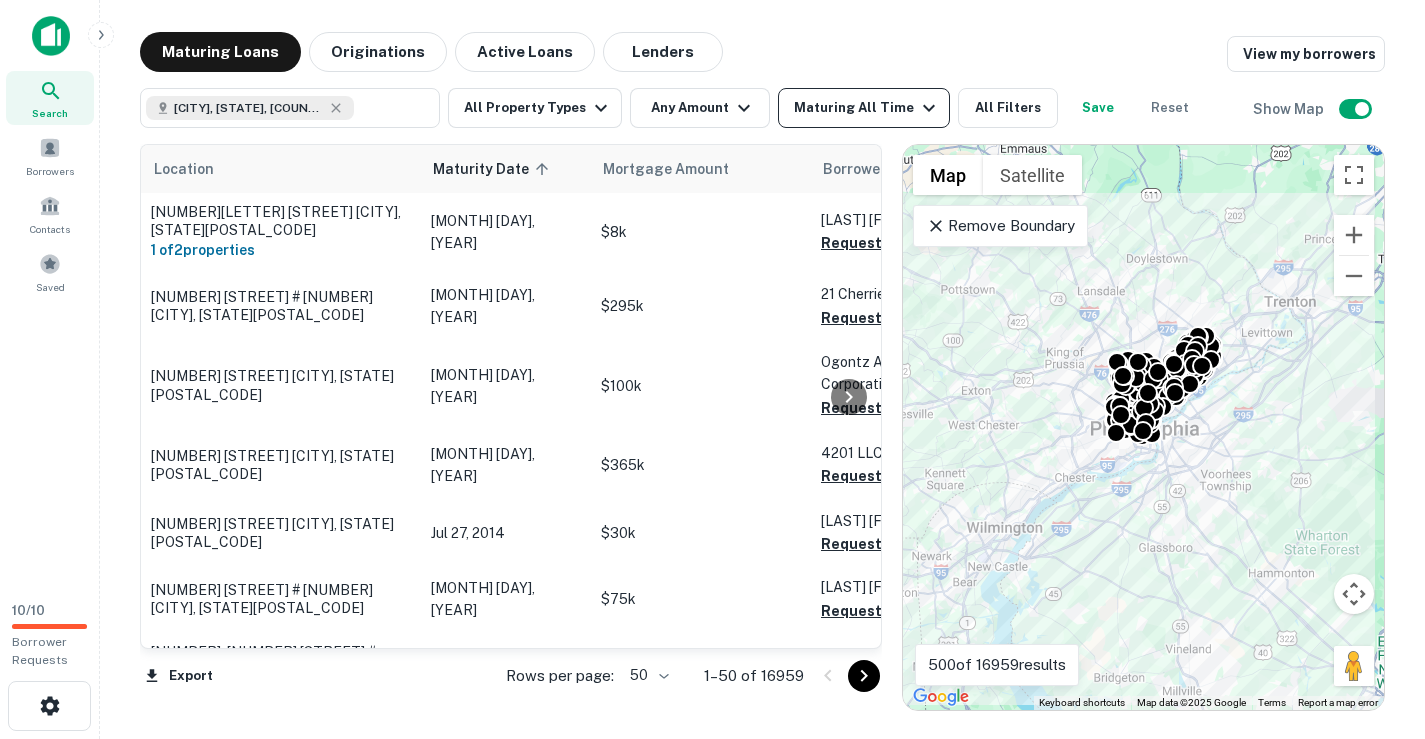 click on "Maturing All Time" at bounding box center [867, 108] 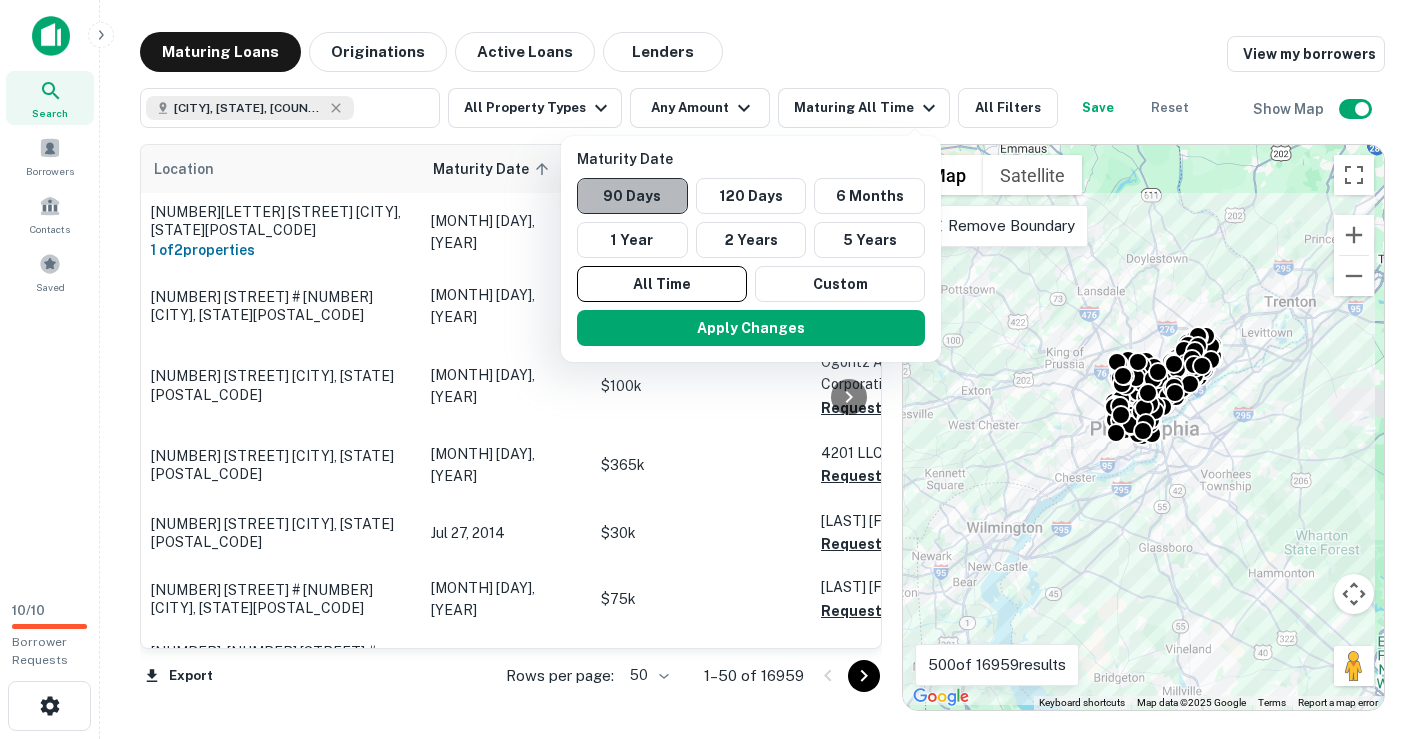 click on "90 Days" at bounding box center (632, 196) 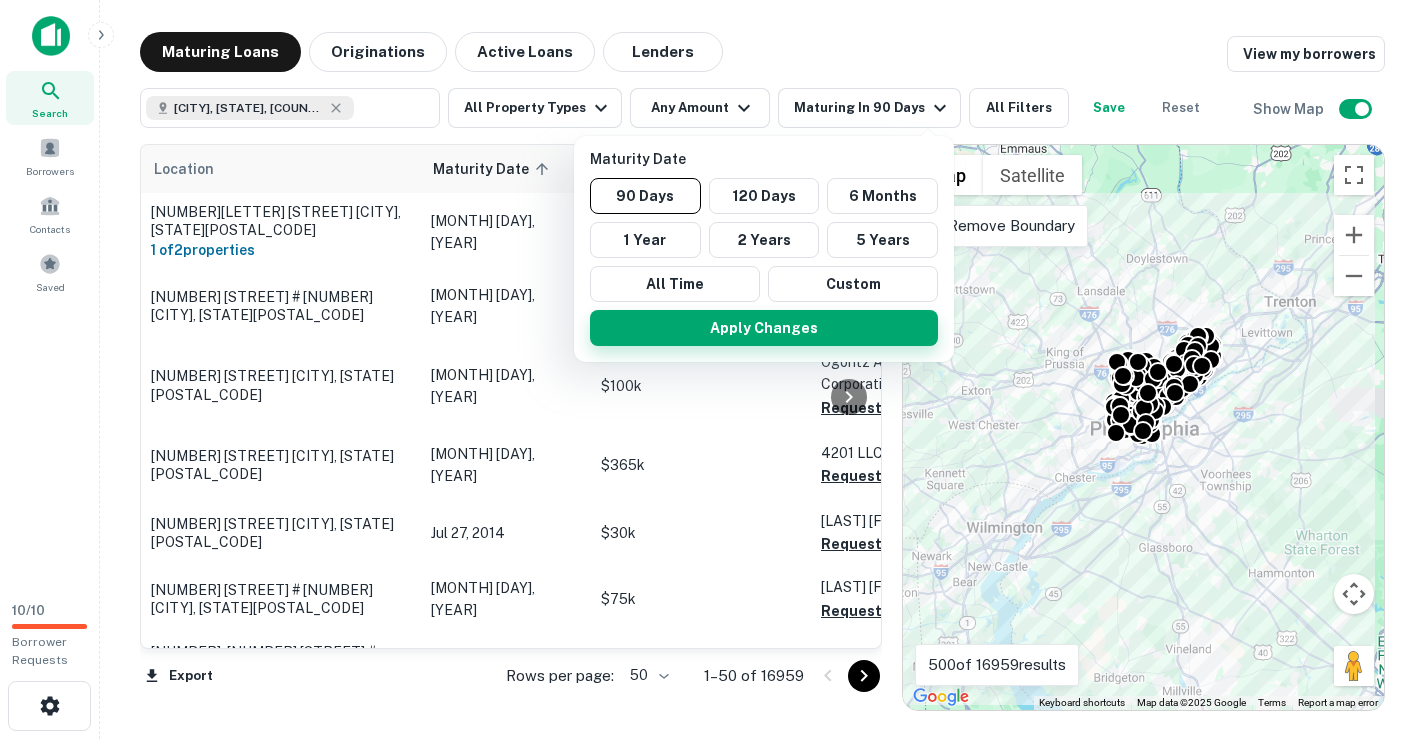click on "Apply Changes" at bounding box center [764, 328] 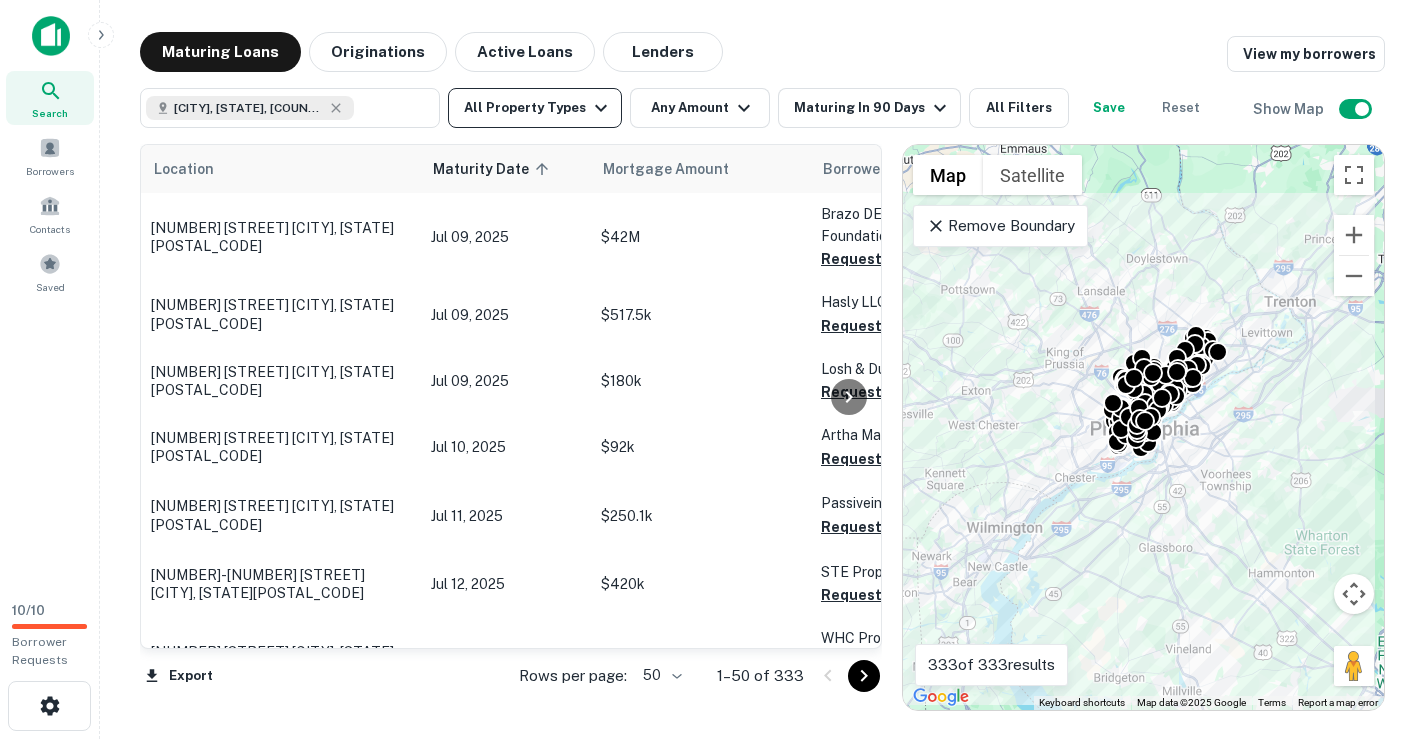 click on "All Property Types" at bounding box center (535, 108) 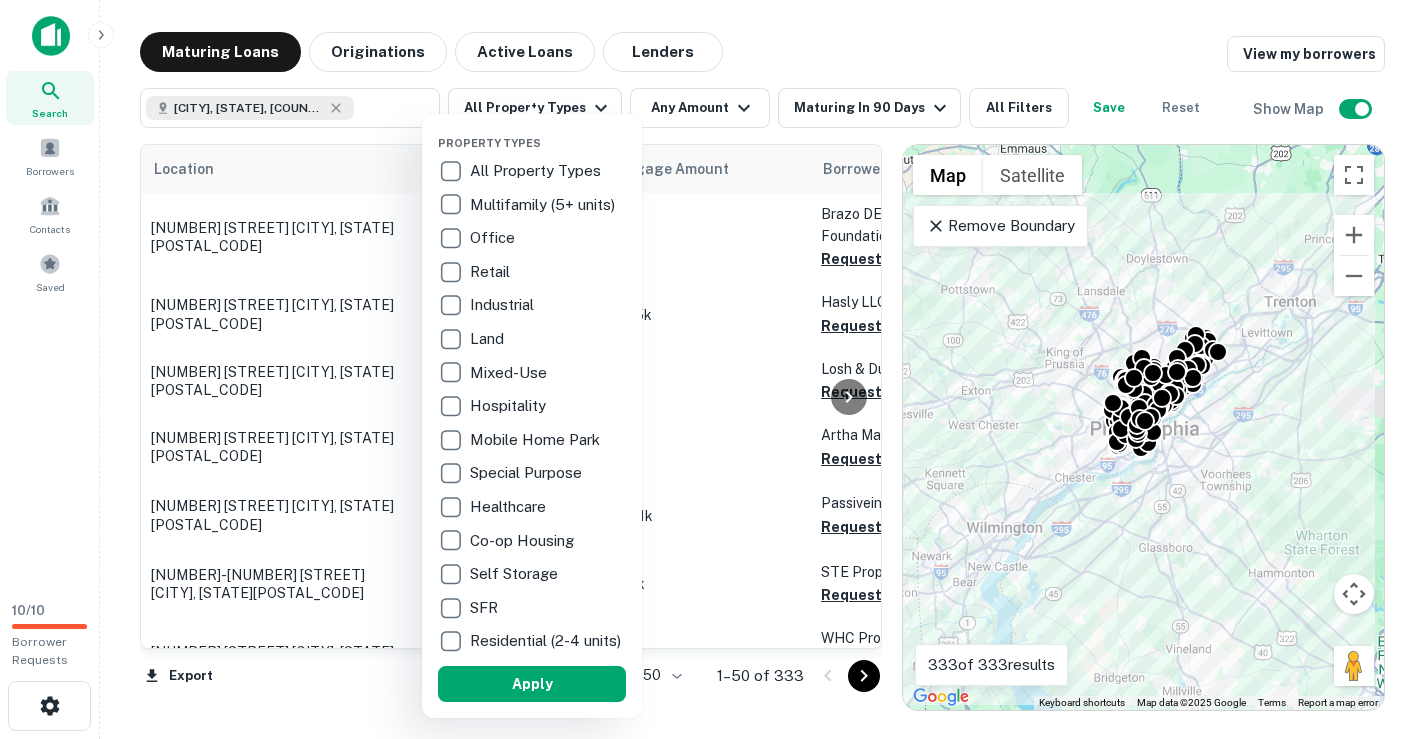 click on "Property Types All Property Types Multifamily (5+ units) Office Retail Industrial Land Mixed-Use Hospitality Mobile Home Park Special Purpose Healthcare Co-op Housing Self Storage SFR Residential (2-4 units) Apply" at bounding box center (532, 416) 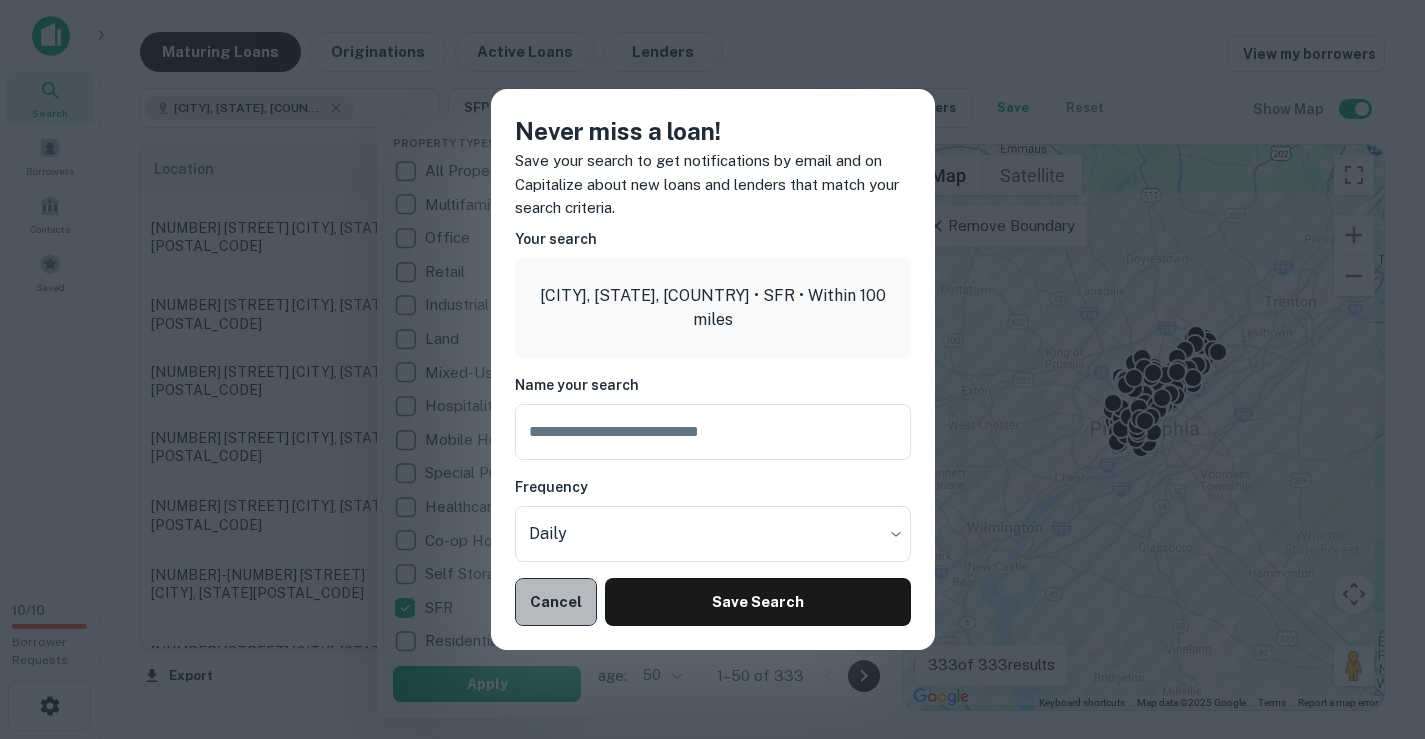 click on "Cancel" at bounding box center (556, 602) 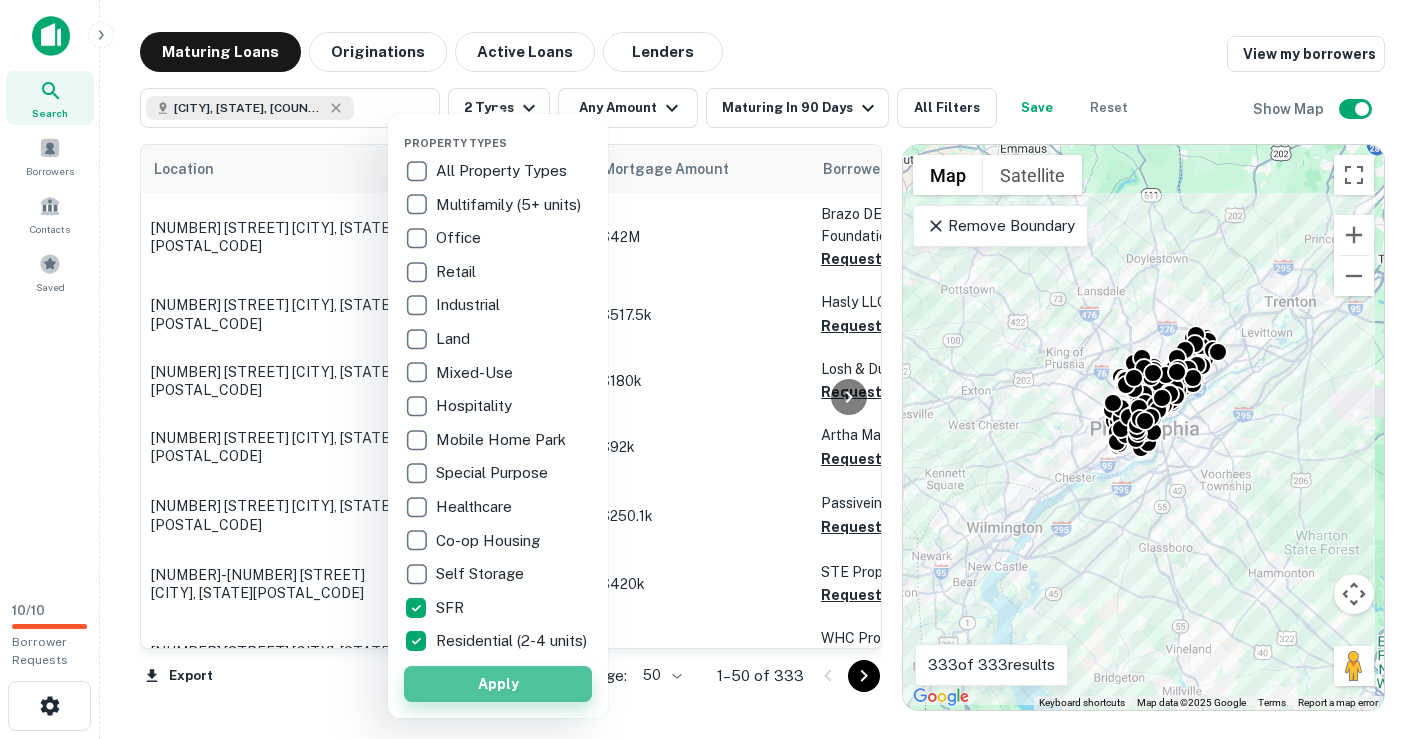 click on "Apply" at bounding box center [498, 684] 